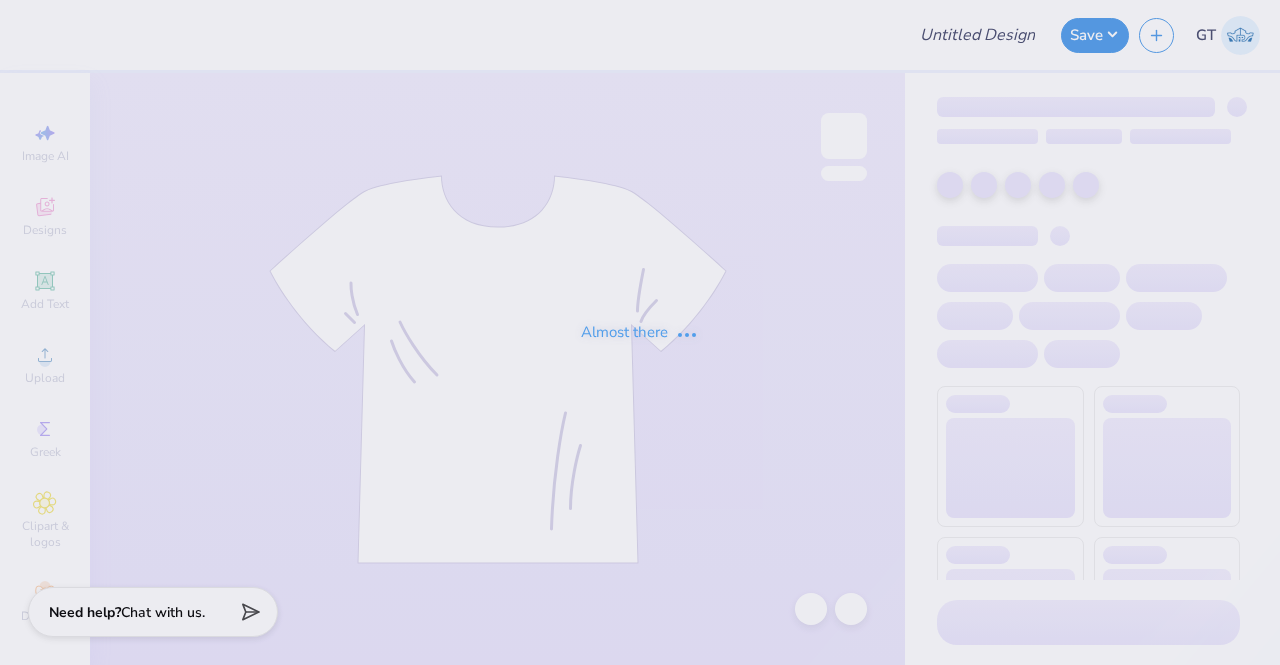 scroll, scrollTop: 0, scrollLeft: 0, axis: both 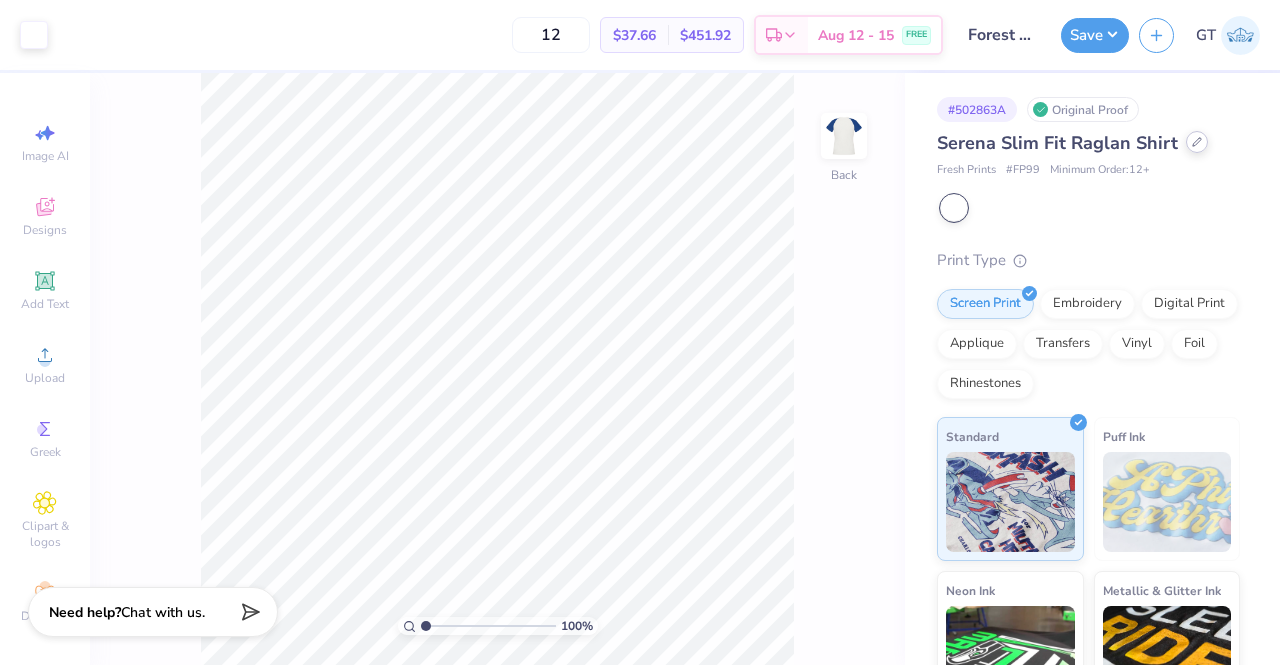 click at bounding box center [1197, 142] 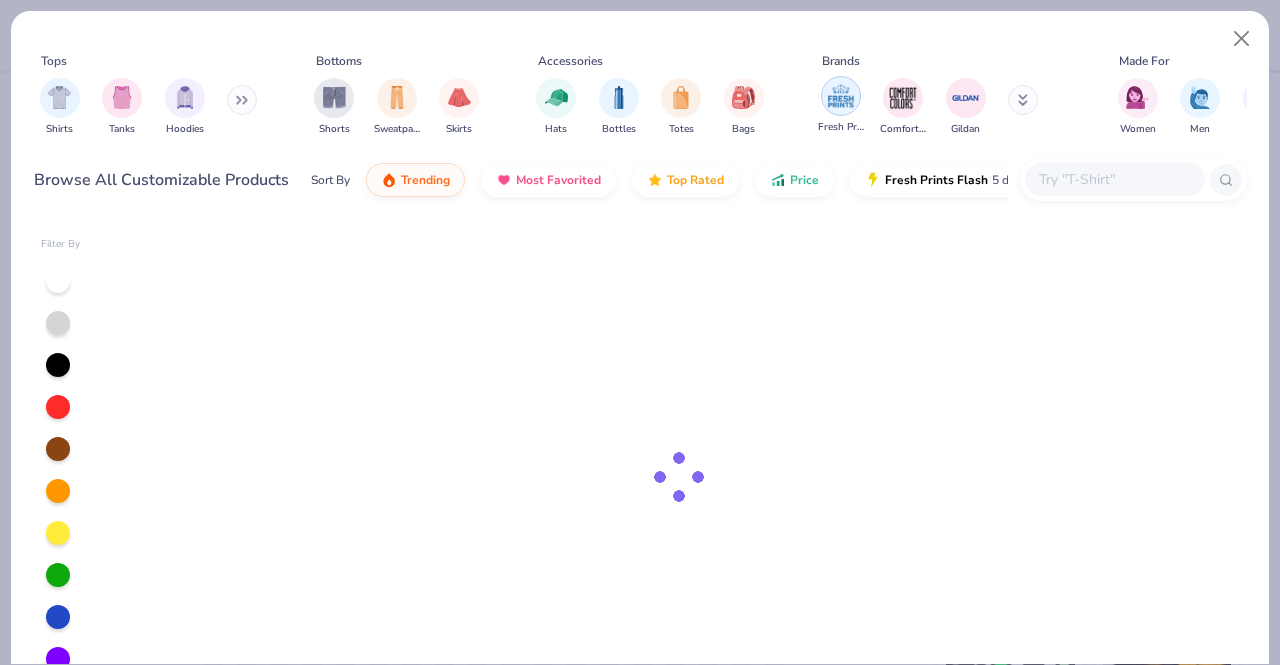 click at bounding box center (841, 96) 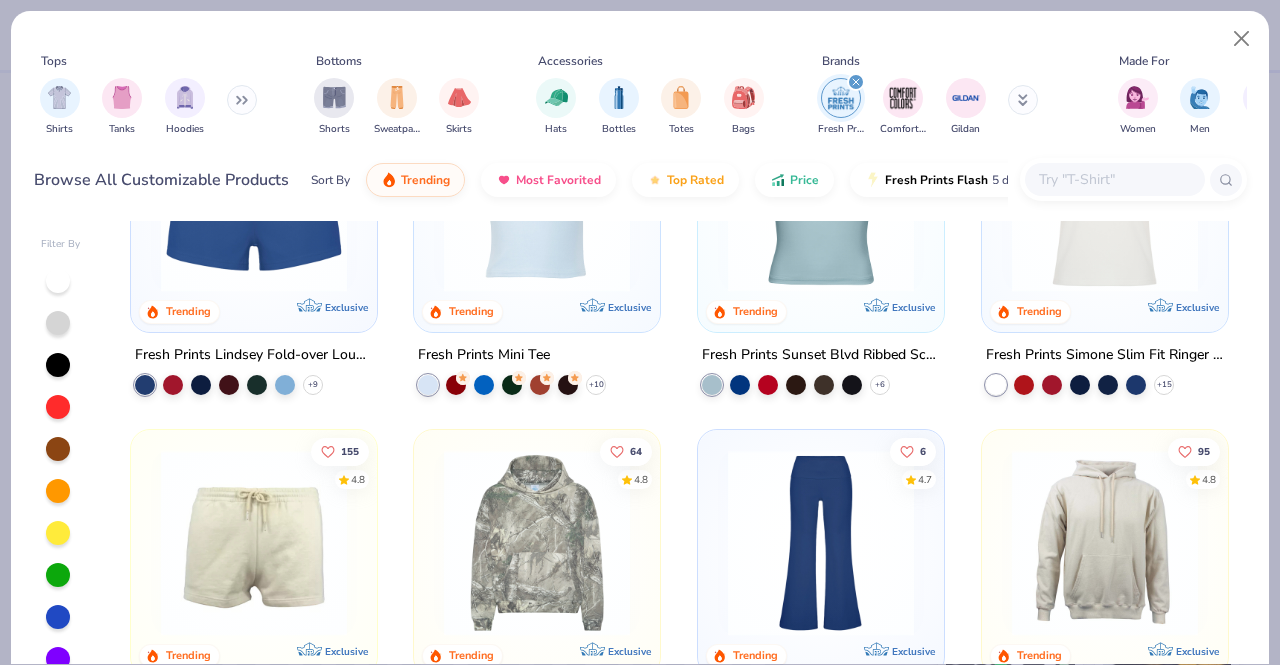 scroll, scrollTop: 886, scrollLeft: 0, axis: vertical 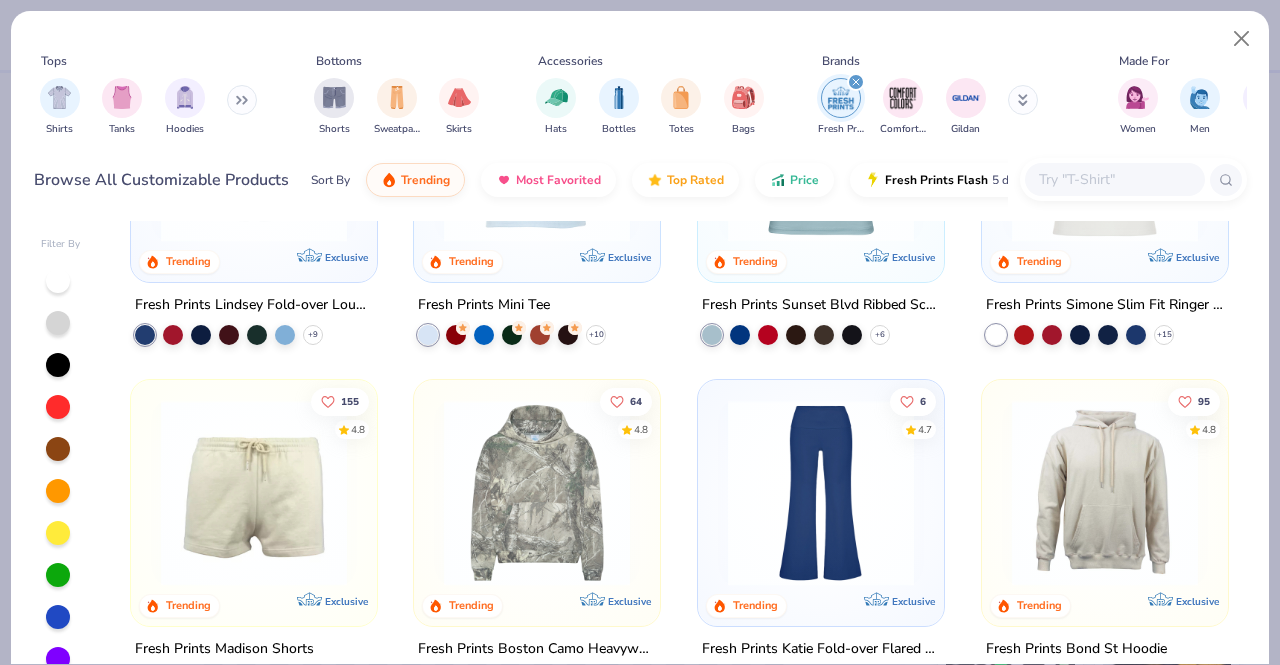 click at bounding box center (1114, 179) 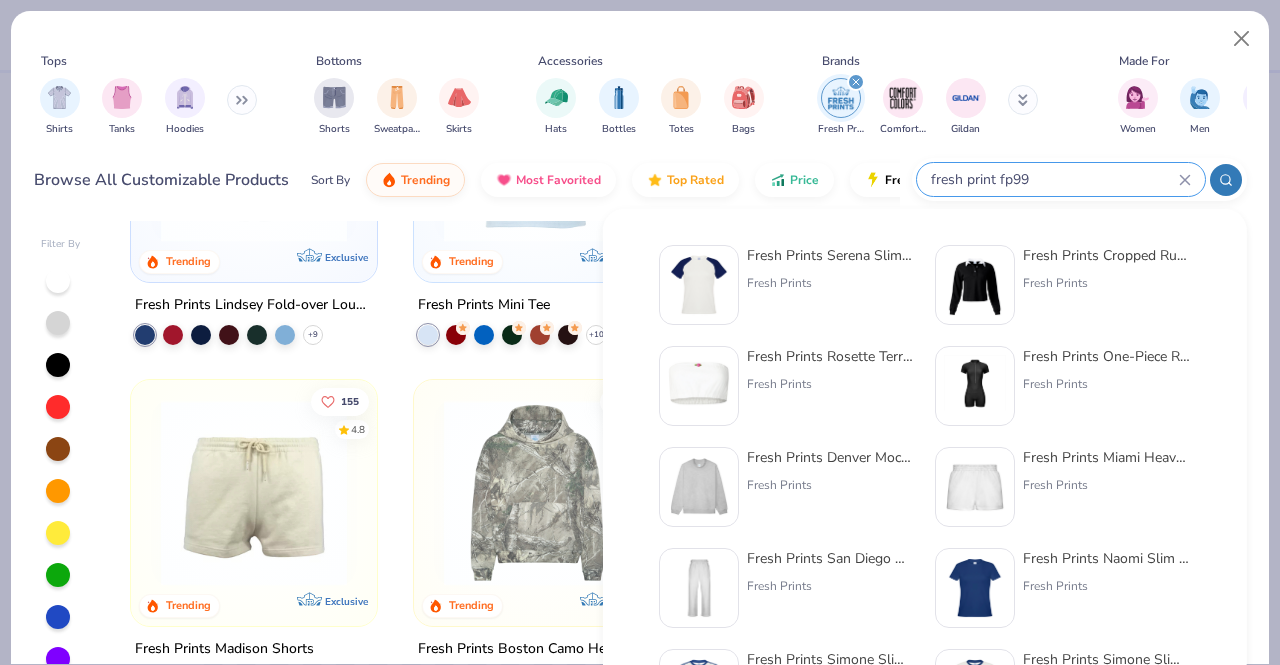 type on "fresh print fp99" 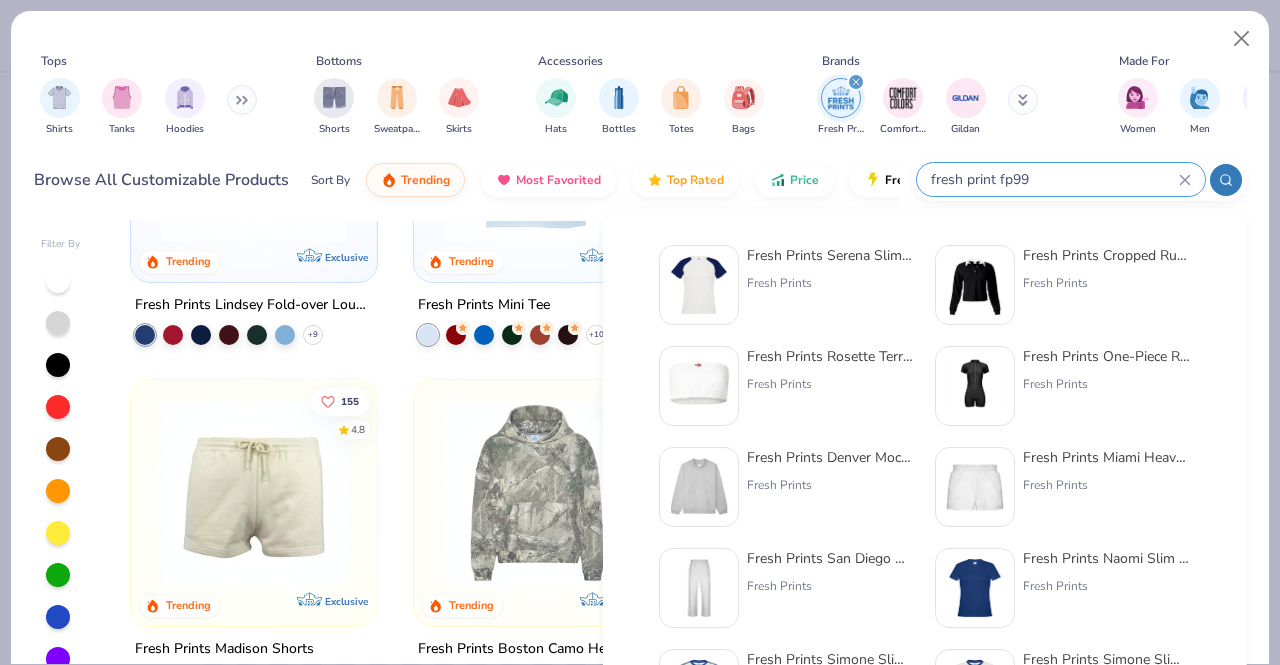 click at bounding box center (699, 285) 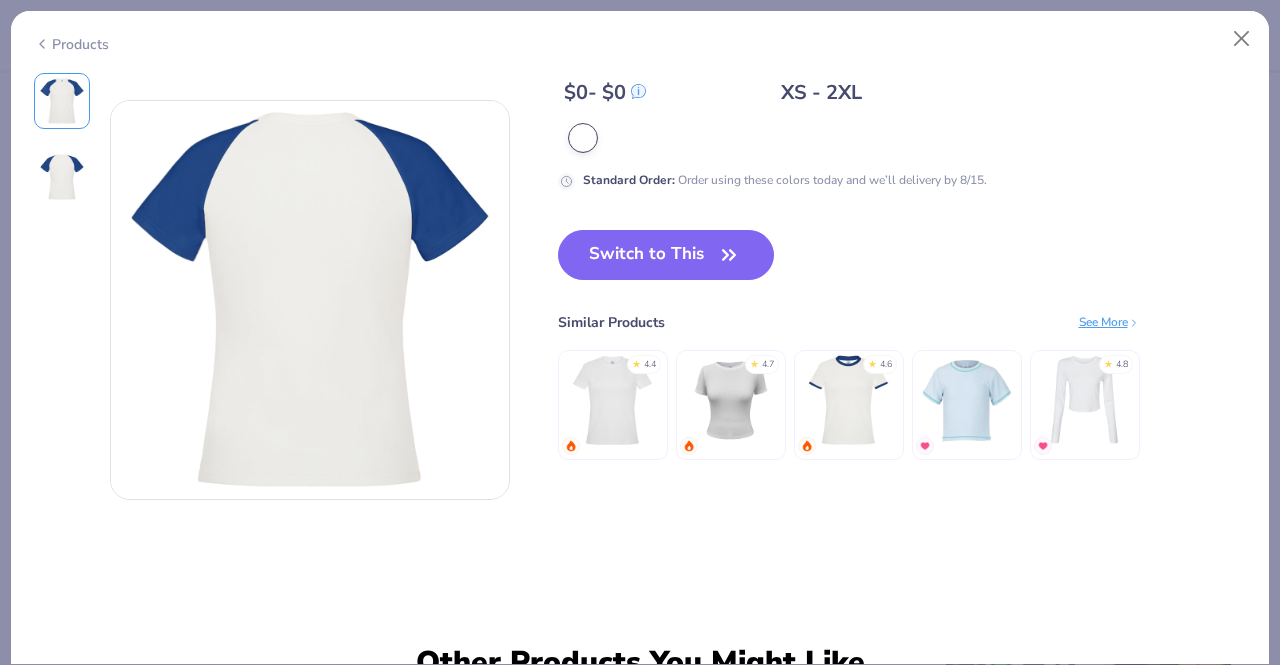 scroll, scrollTop: 232, scrollLeft: 0, axis: vertical 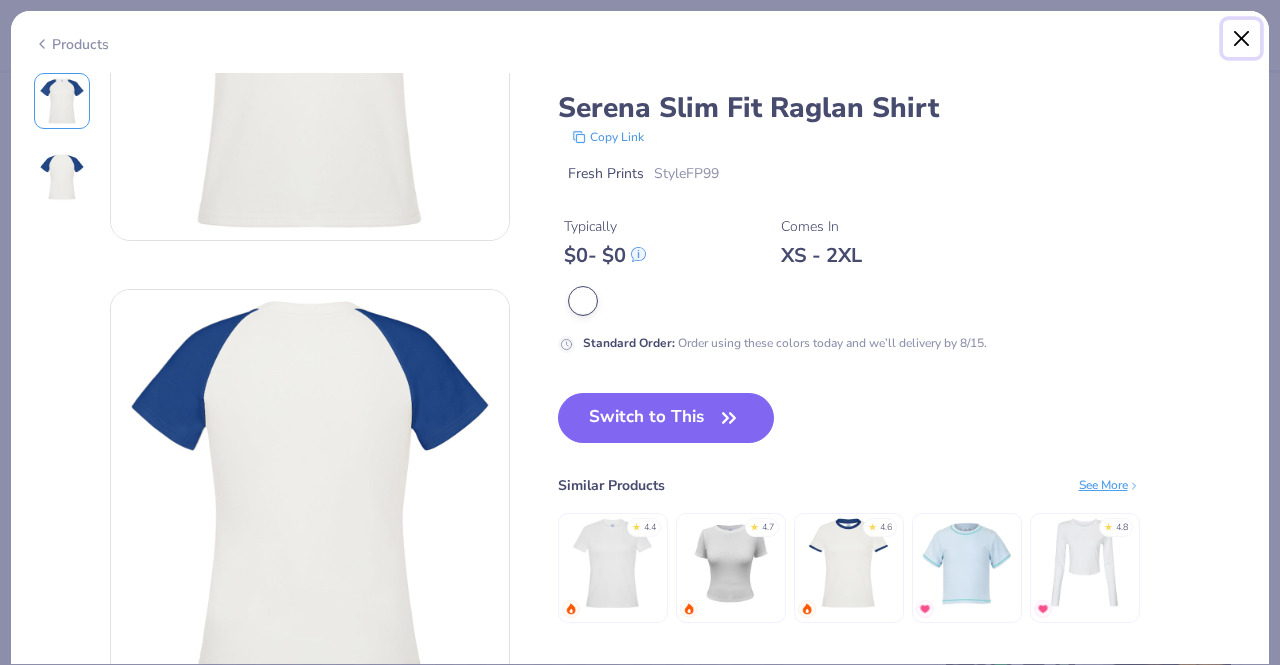 click at bounding box center (1242, 39) 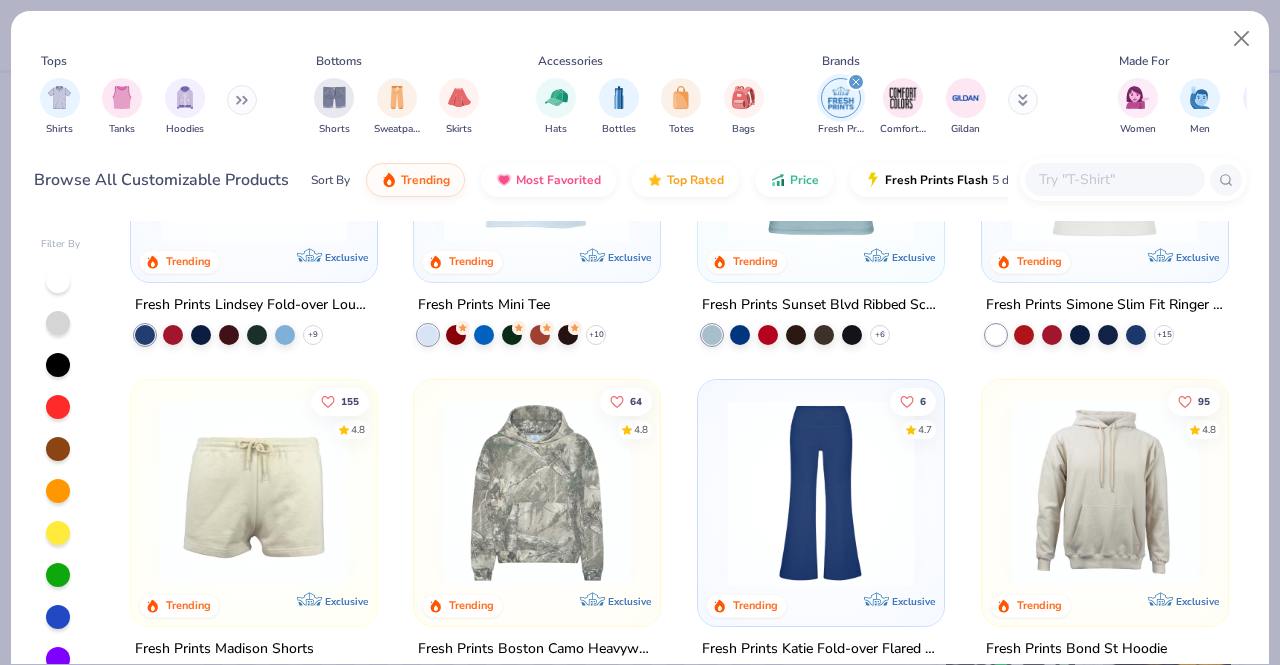 click at bounding box center (1114, 179) 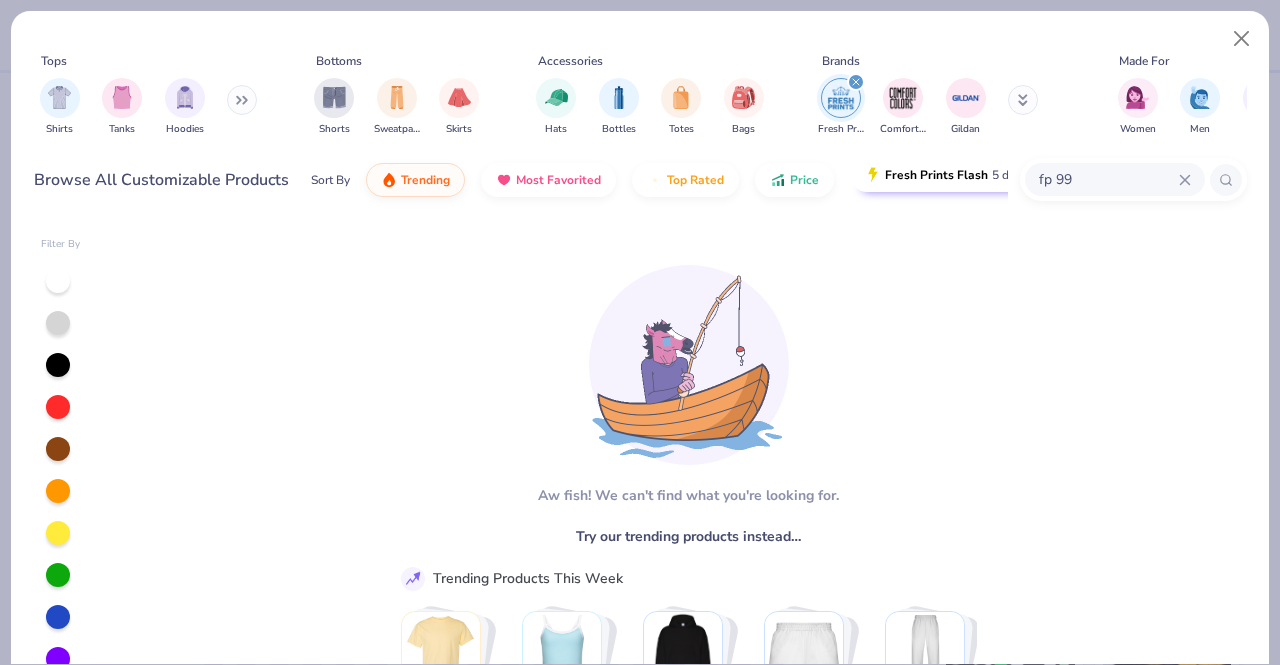 type on "fp 99" 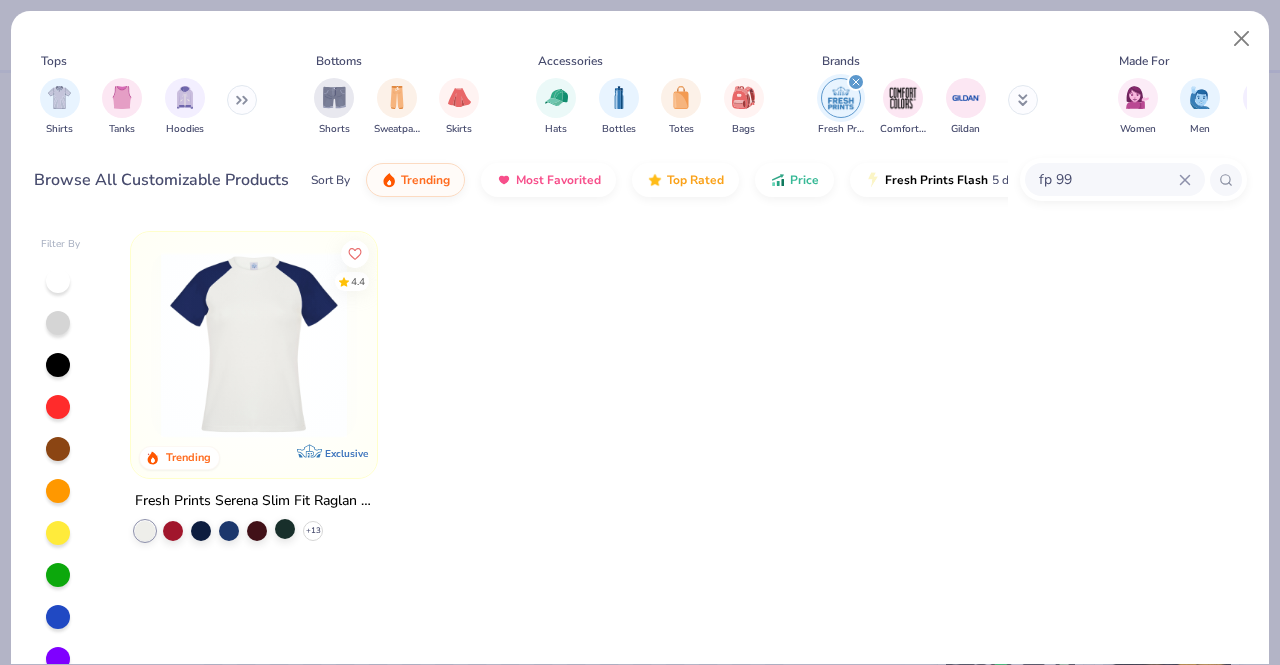 click at bounding box center (285, 529) 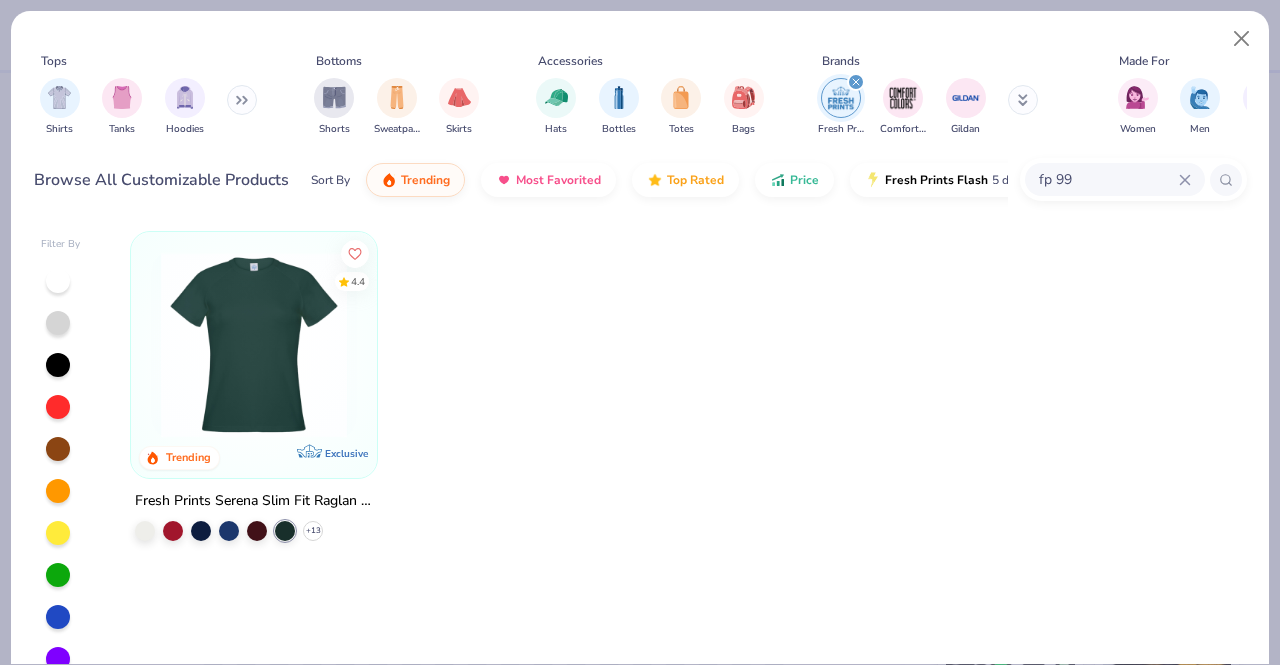 click at bounding box center (254, 345) 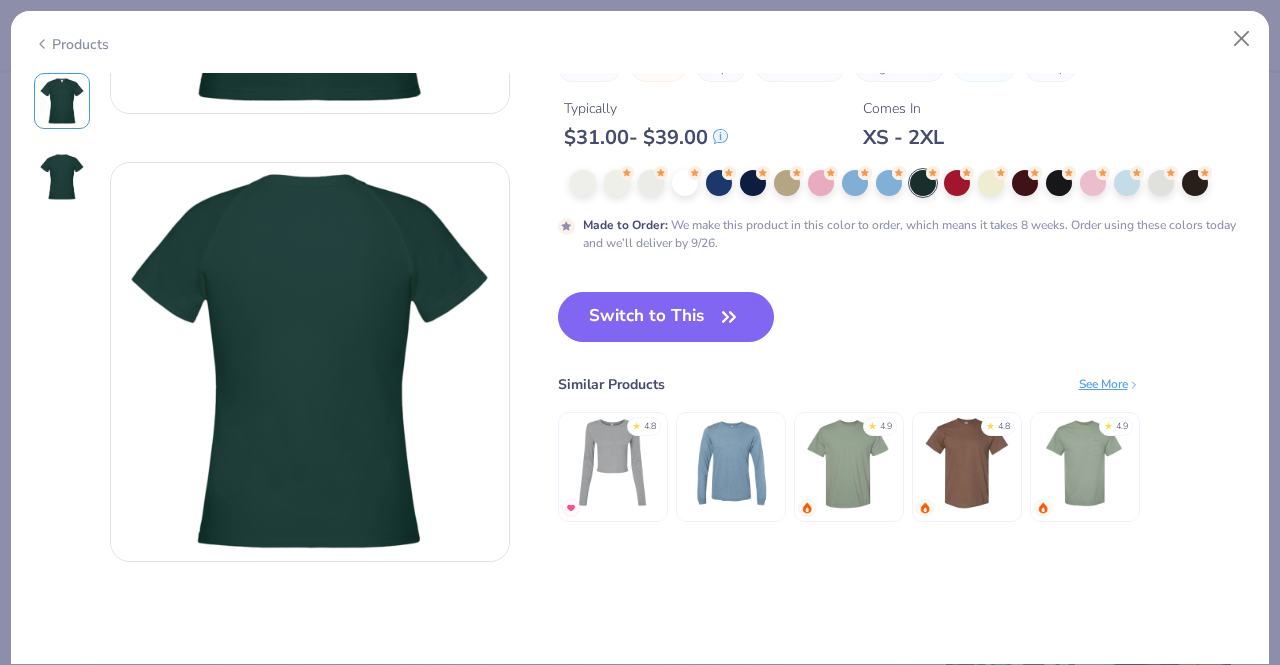 scroll, scrollTop: 355, scrollLeft: 0, axis: vertical 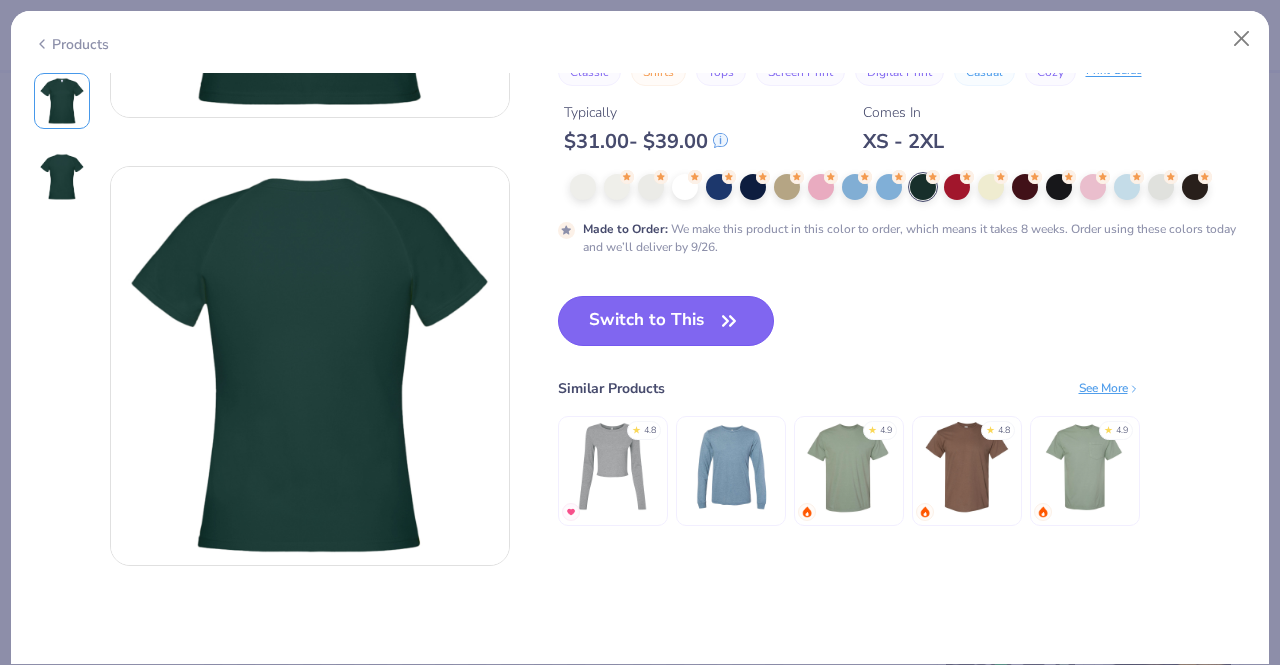click on "Switch to This" at bounding box center [666, 321] 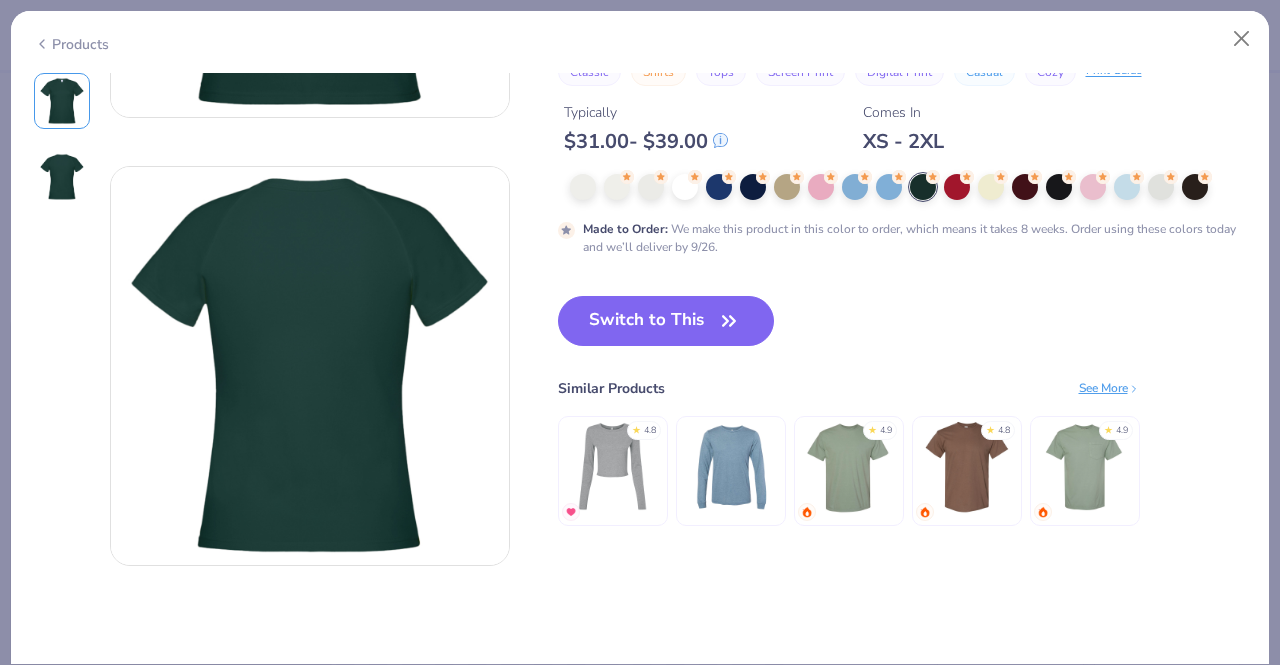 type on "50" 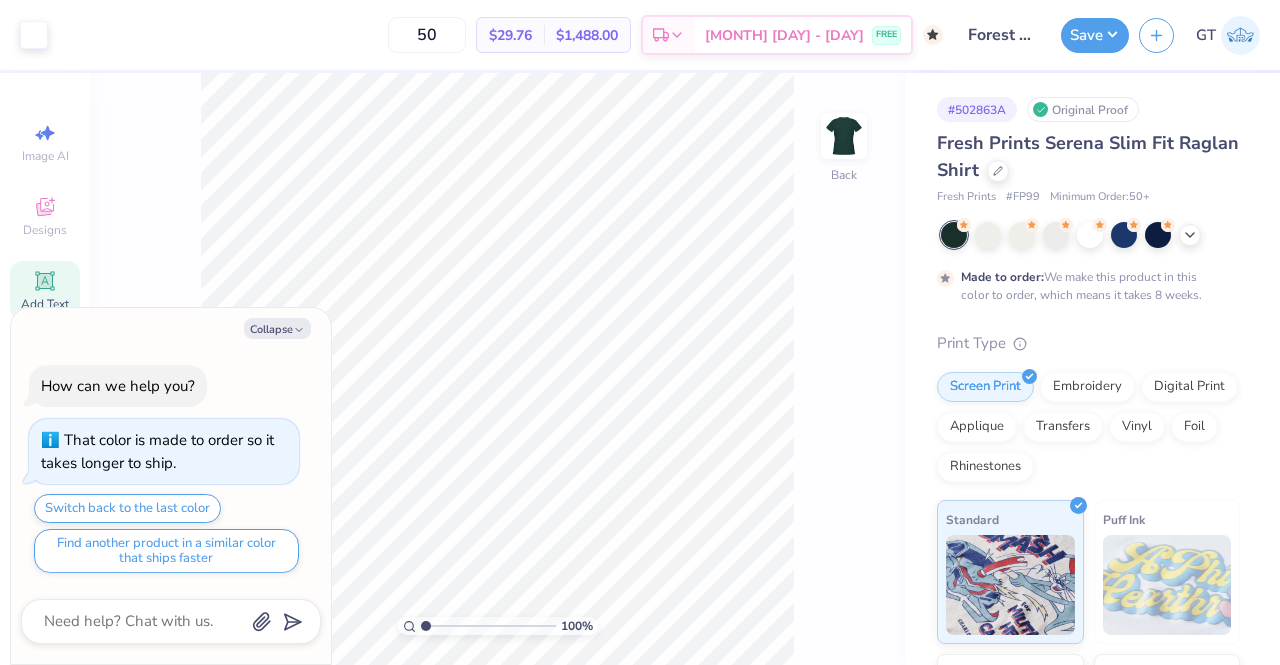 click 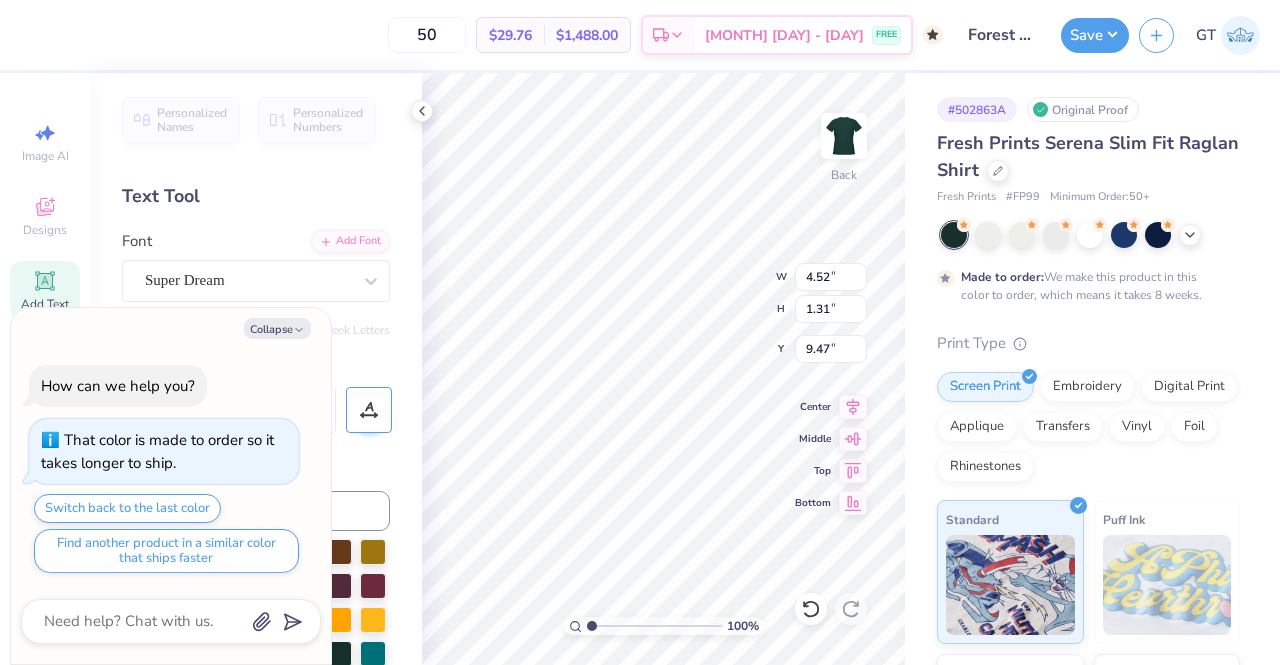 scroll, scrollTop: 16, scrollLeft: 2, axis: both 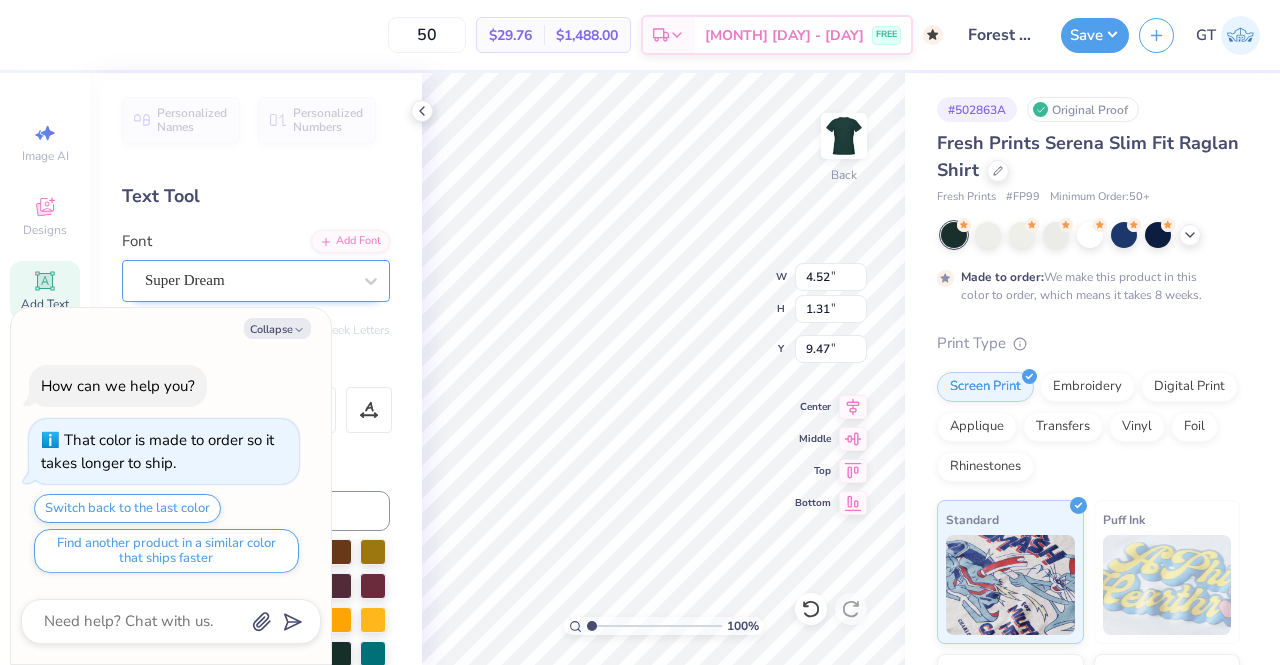 type on "®" 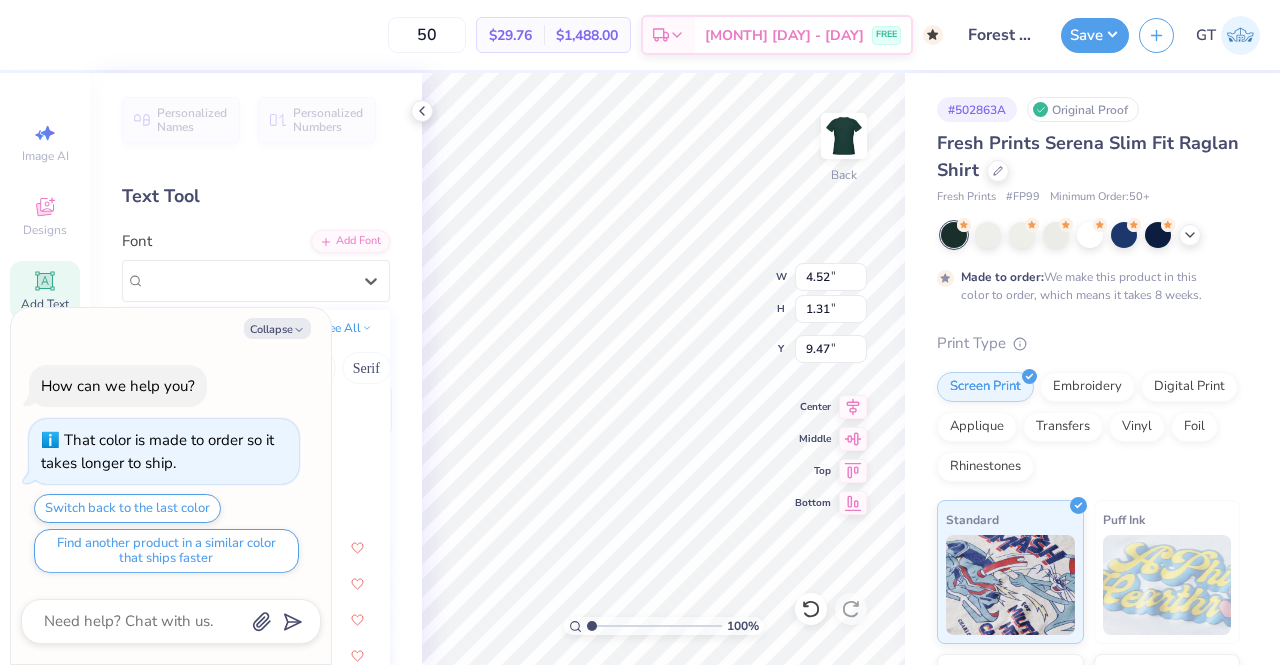 click on "Collapse" at bounding box center [277, 328] 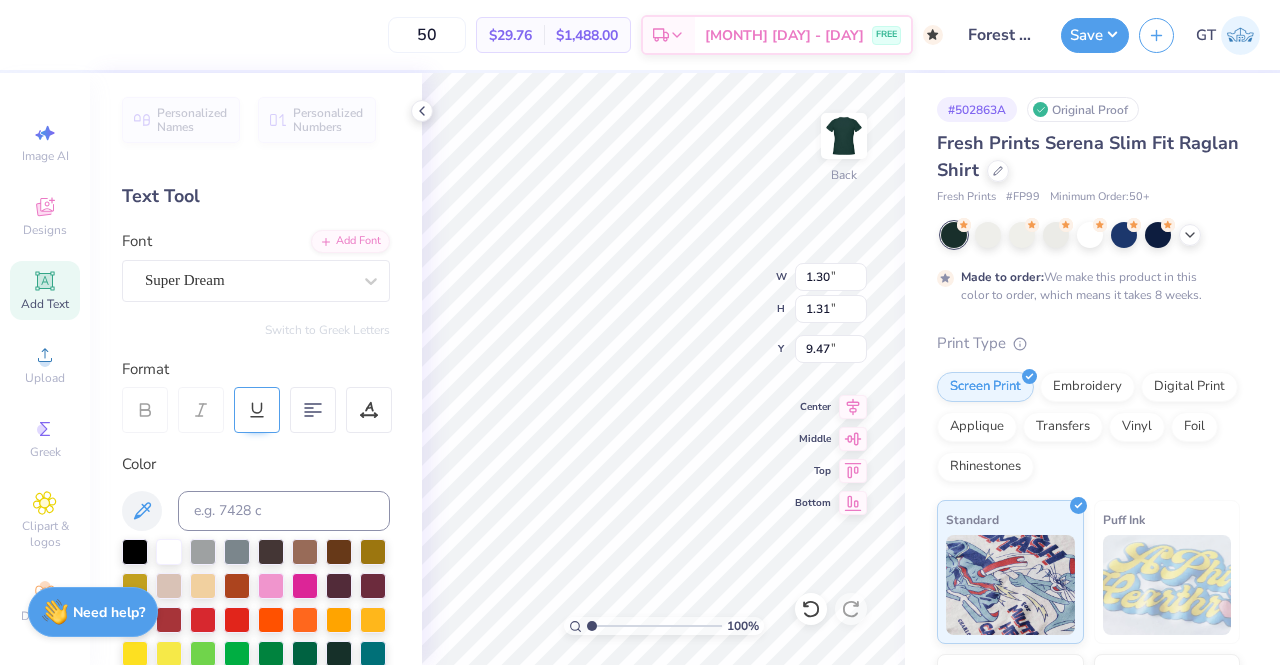 type on "x" 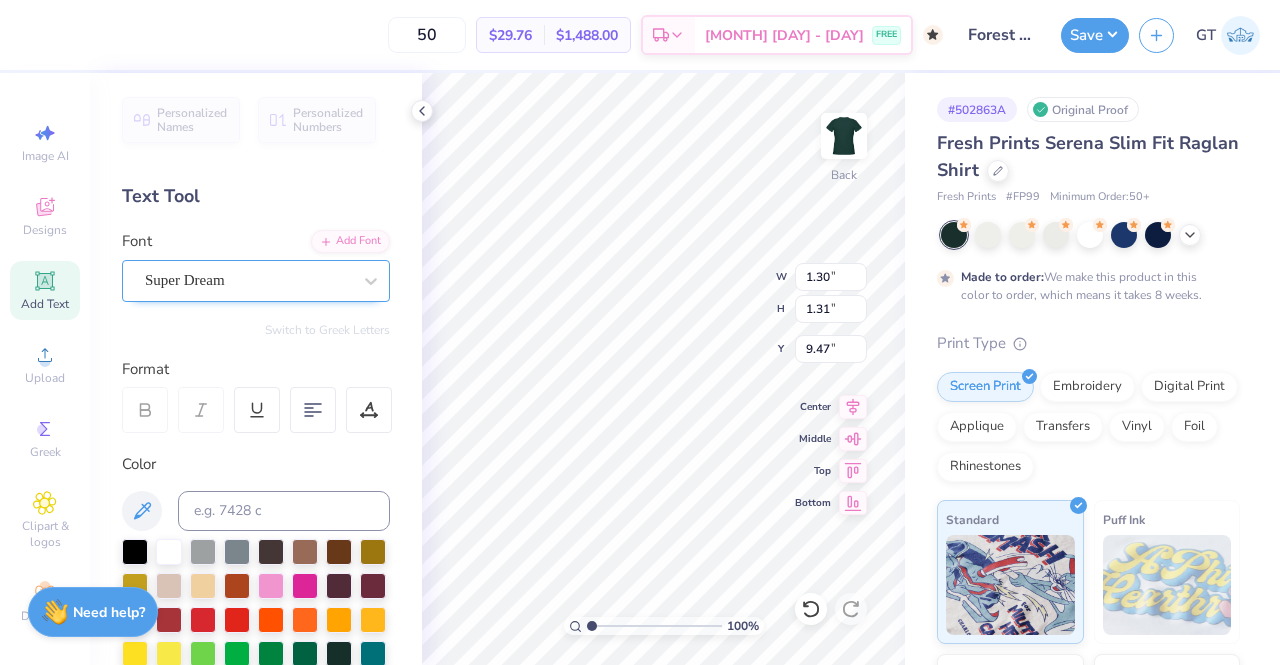 click on "Super Dream" at bounding box center [248, 280] 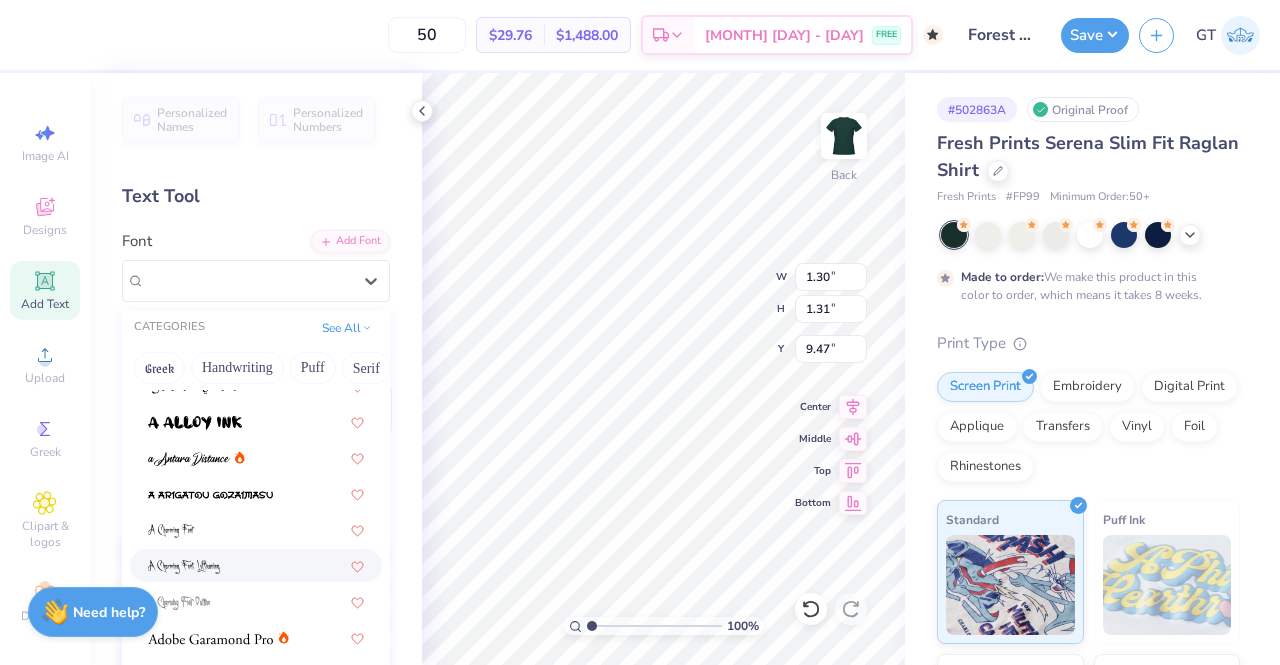 scroll, scrollTop: 215, scrollLeft: 0, axis: vertical 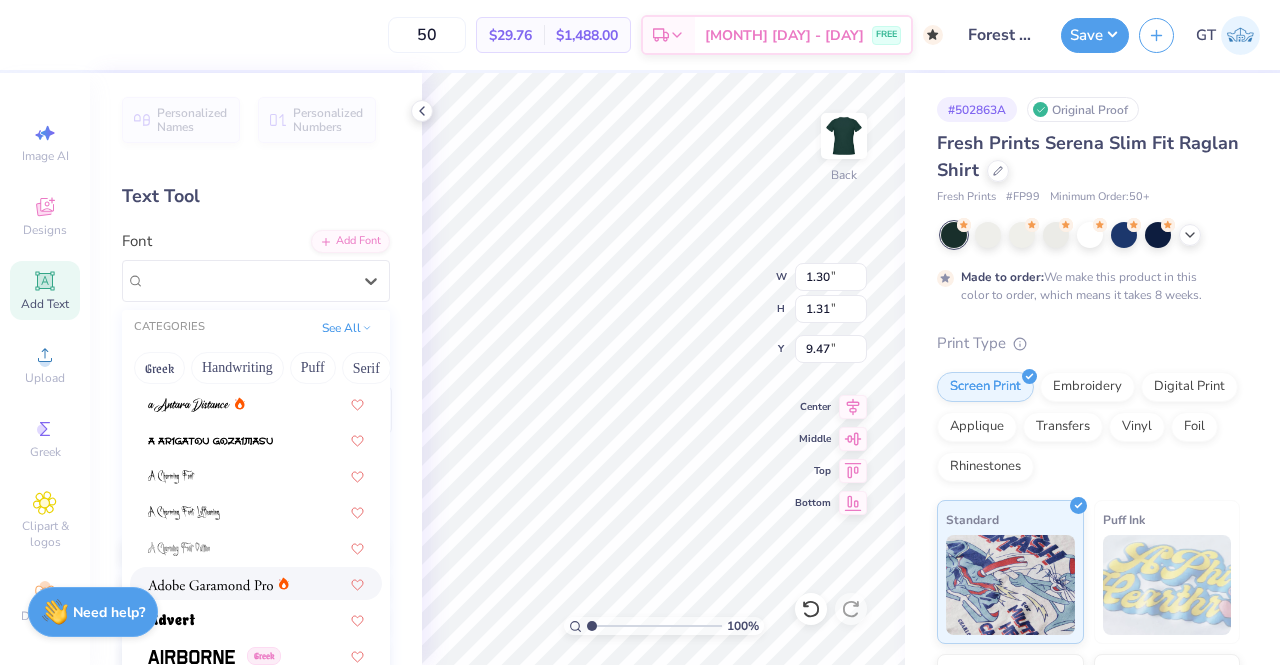 click at bounding box center (210, 585) 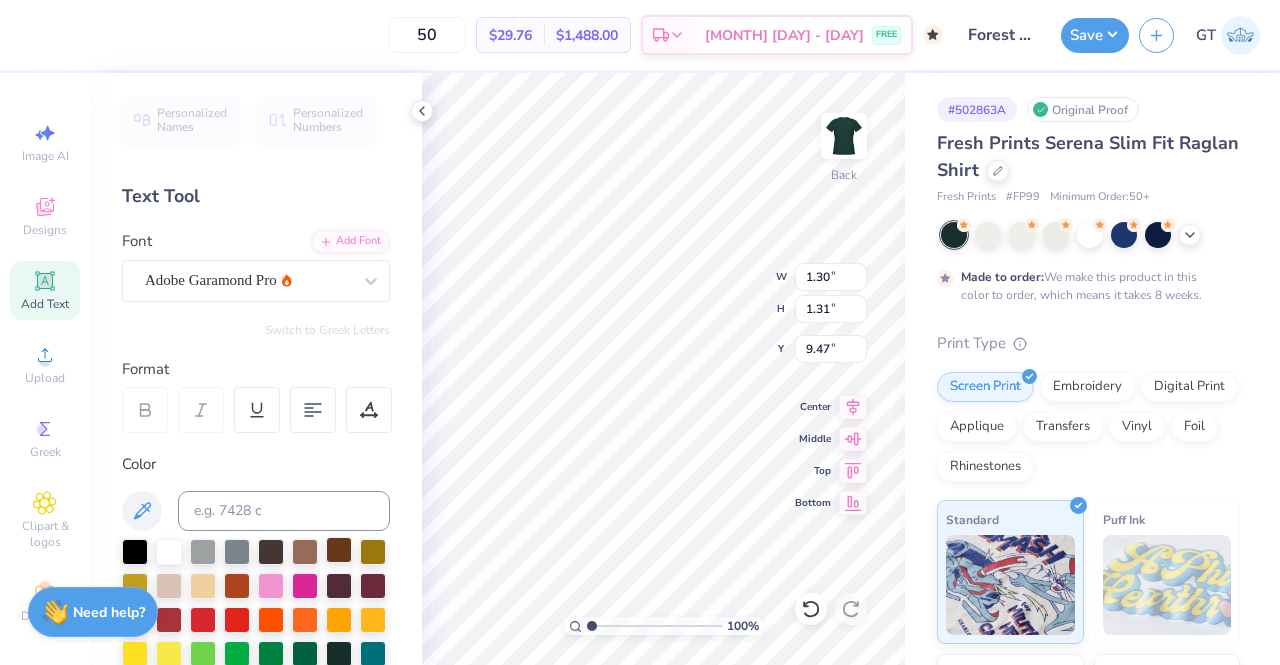 type on "0.49" 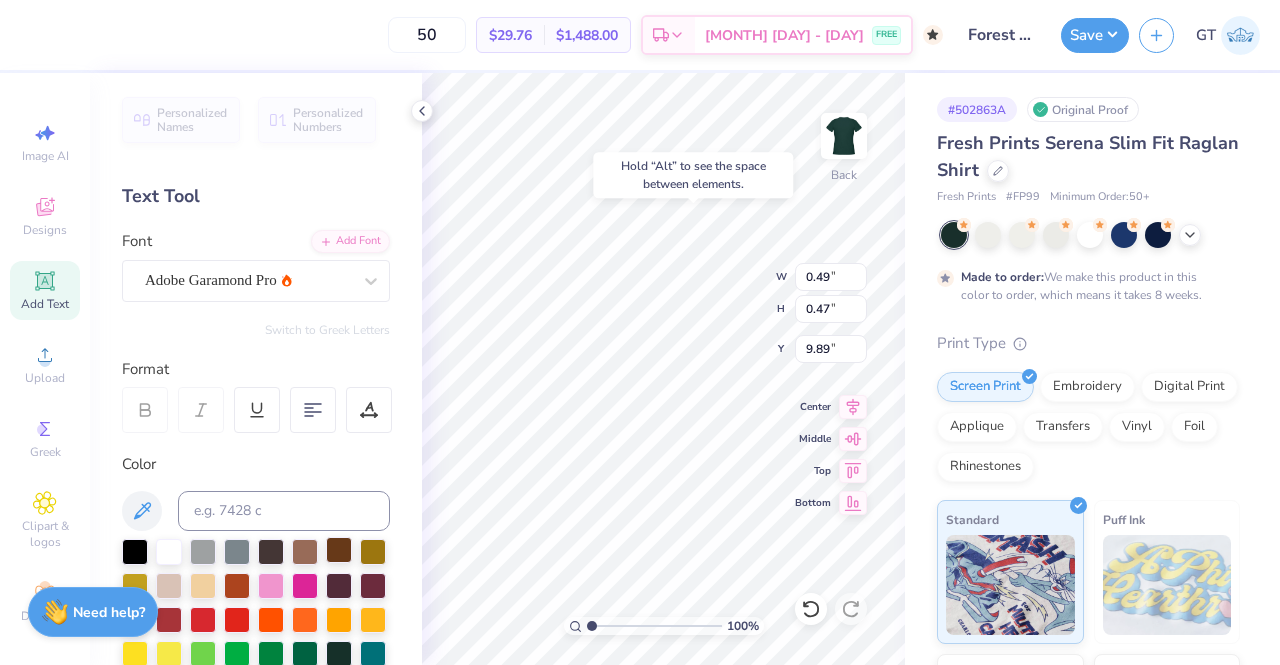 type on "3.00" 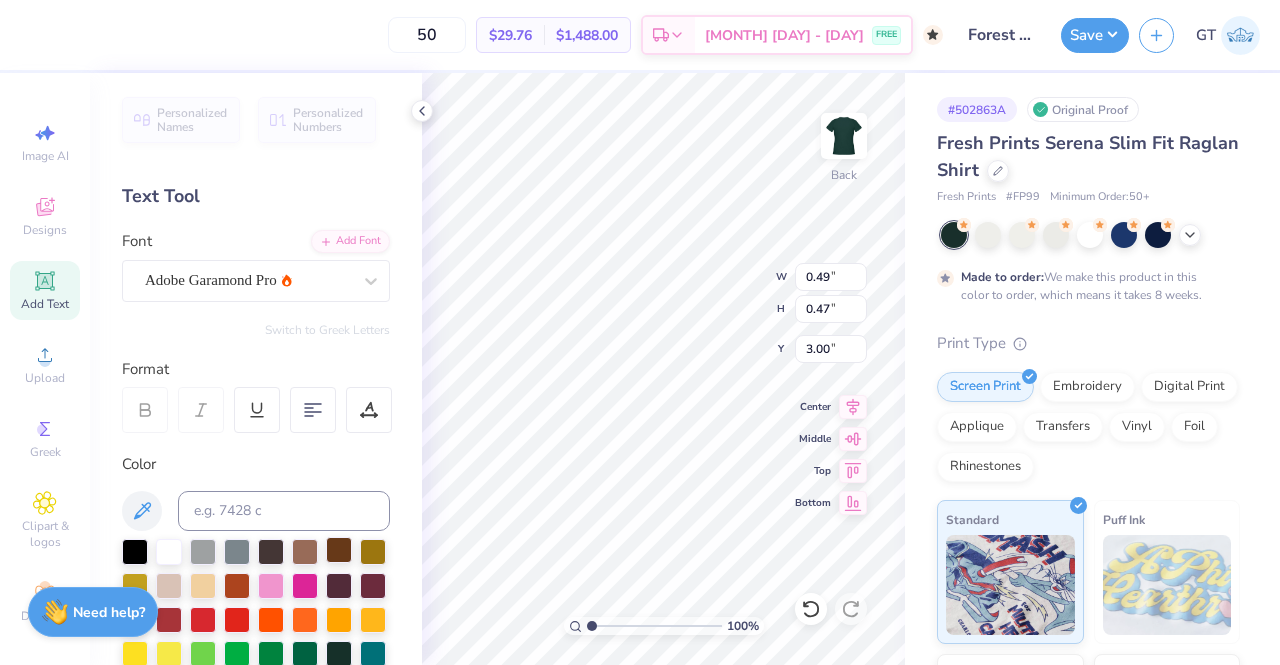 type on "0.26" 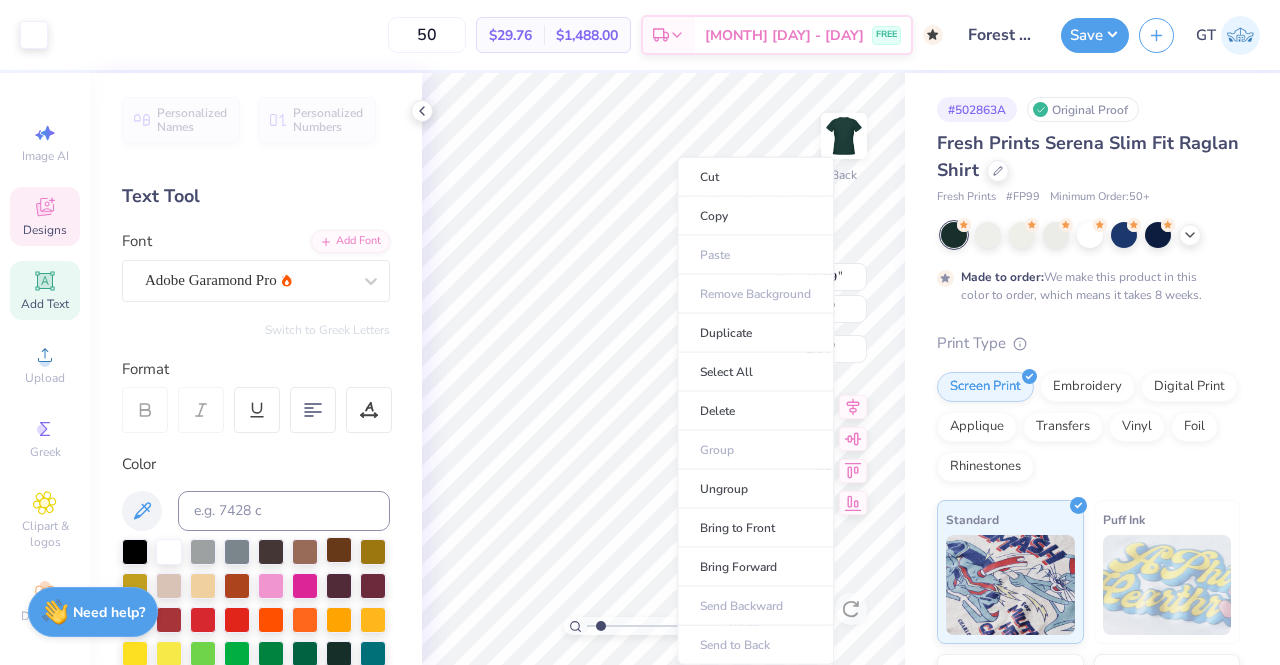 type on "1" 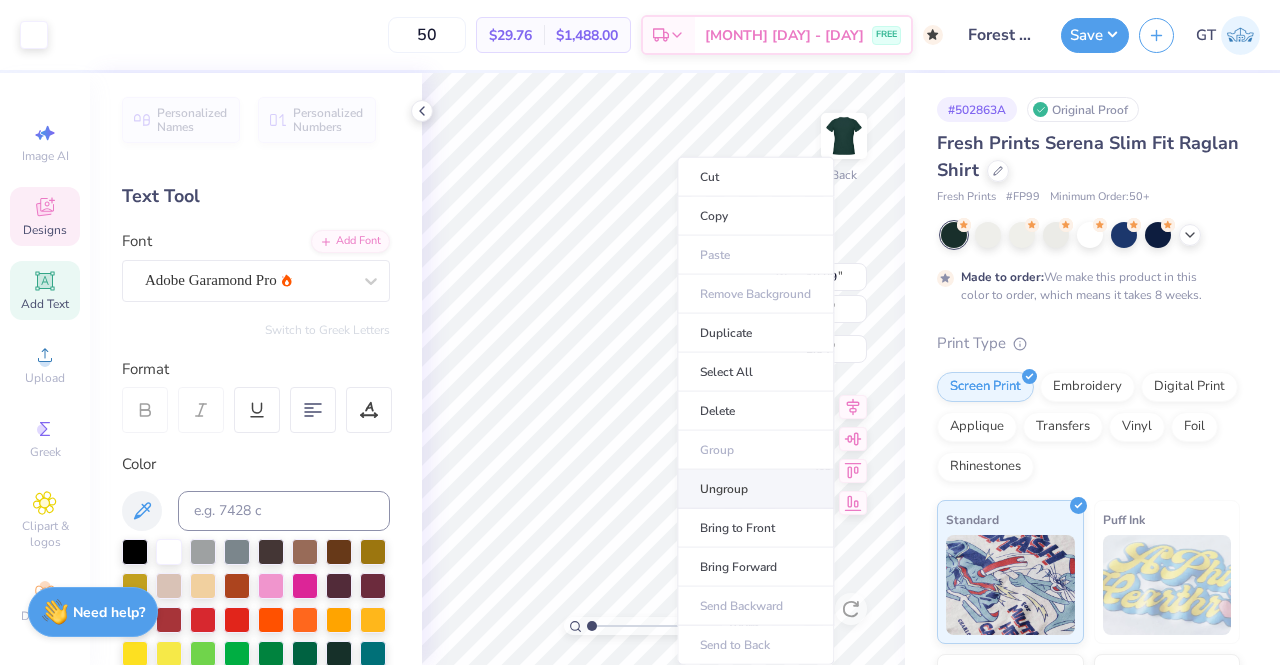 click on "Ungroup" at bounding box center (755, 489) 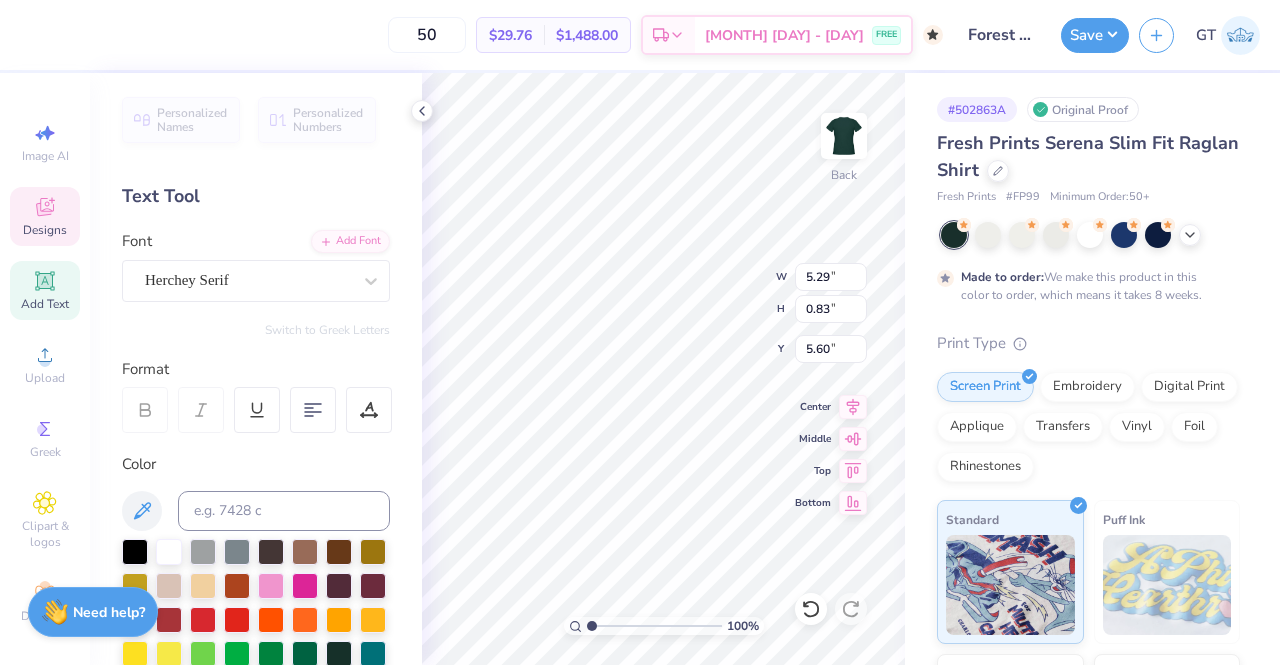 type on "[CITY], [STATE]" 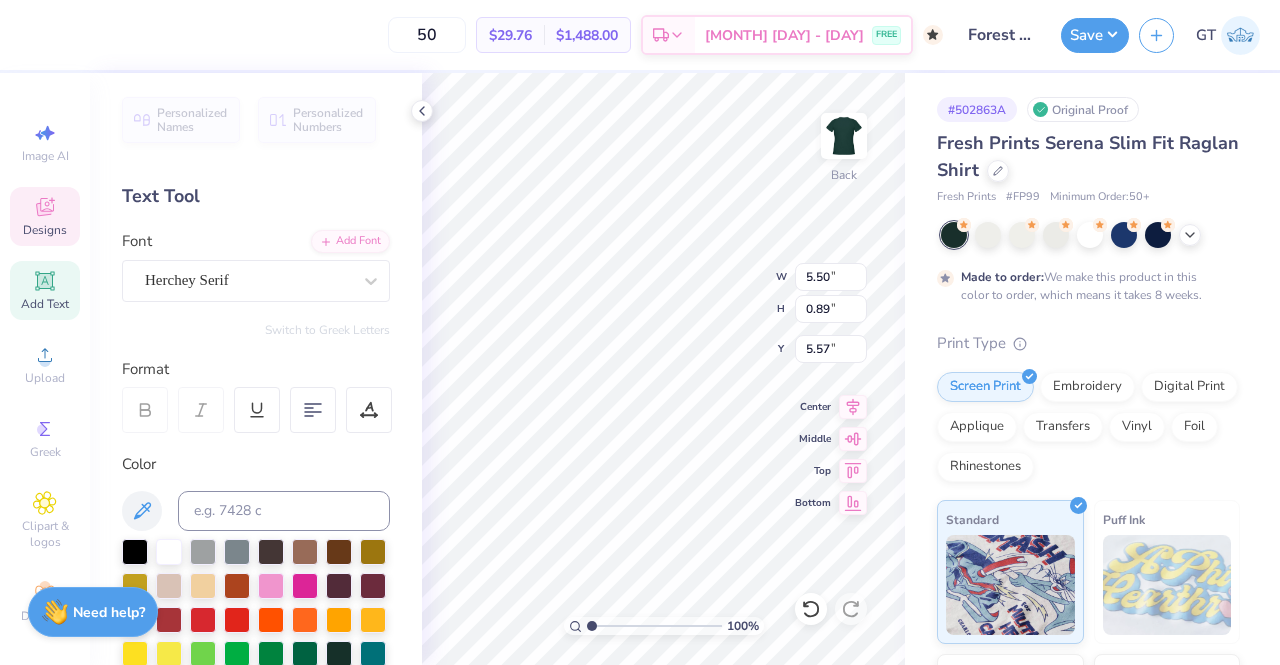 type on "[CITY],[STATE]" 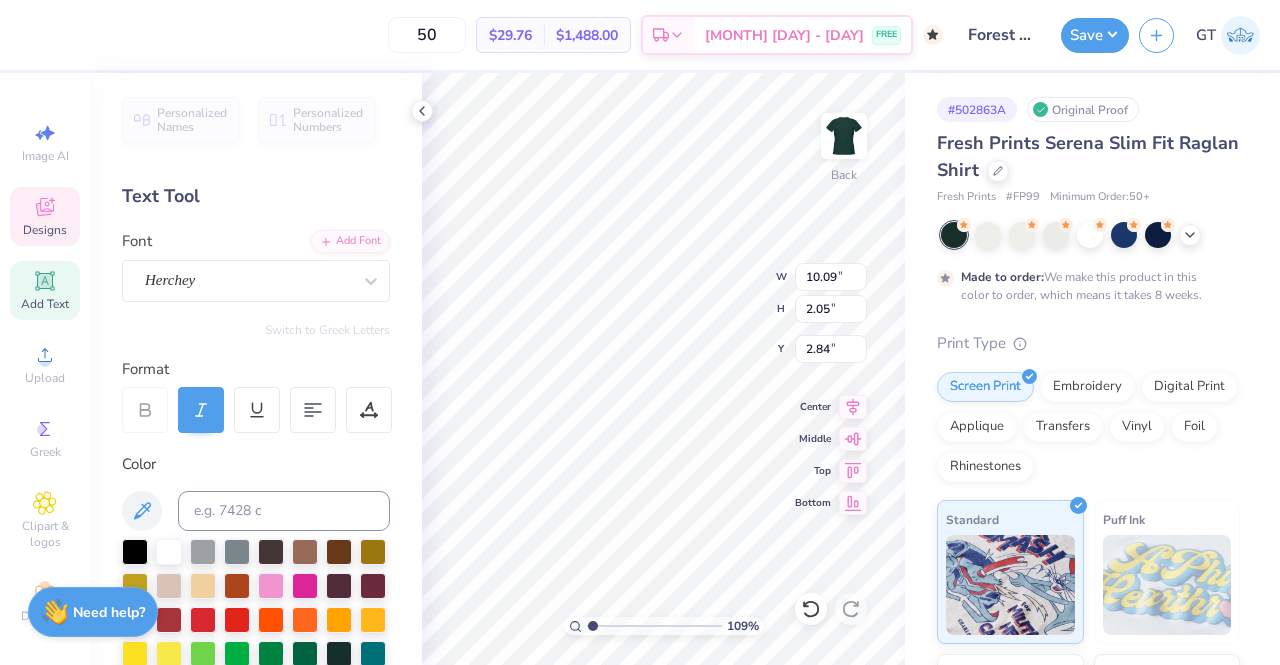 scroll, scrollTop: 16, scrollLeft: 2, axis: both 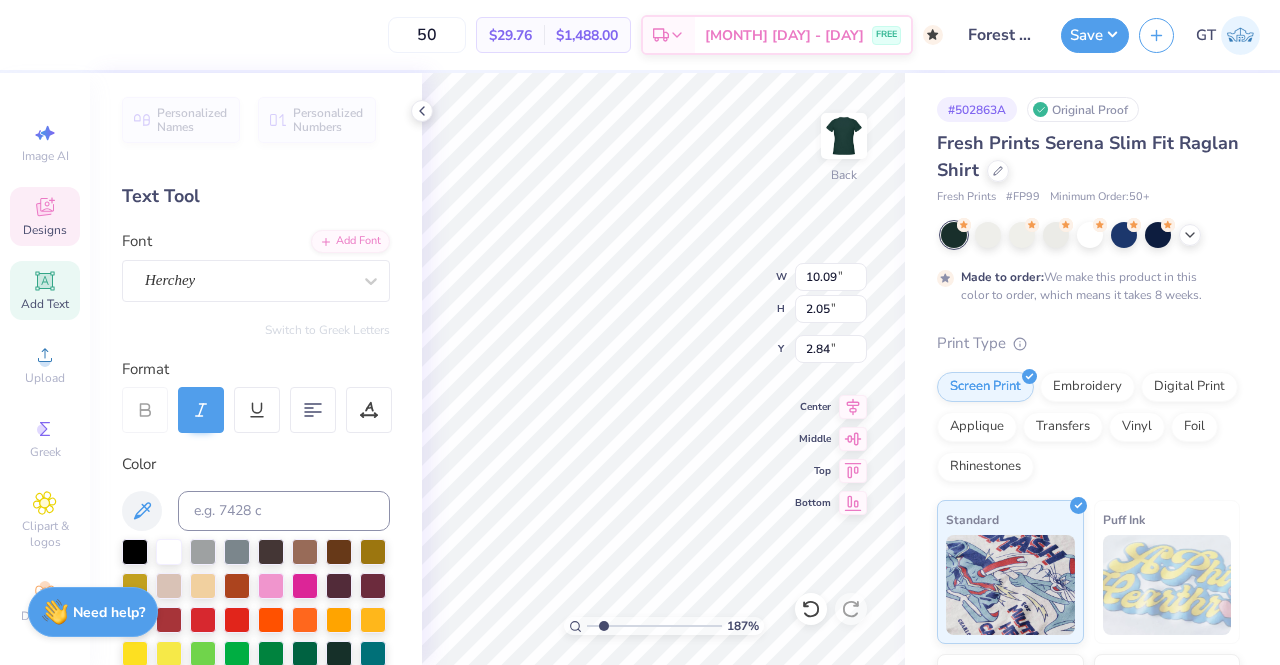 type on "1.8738022917769" 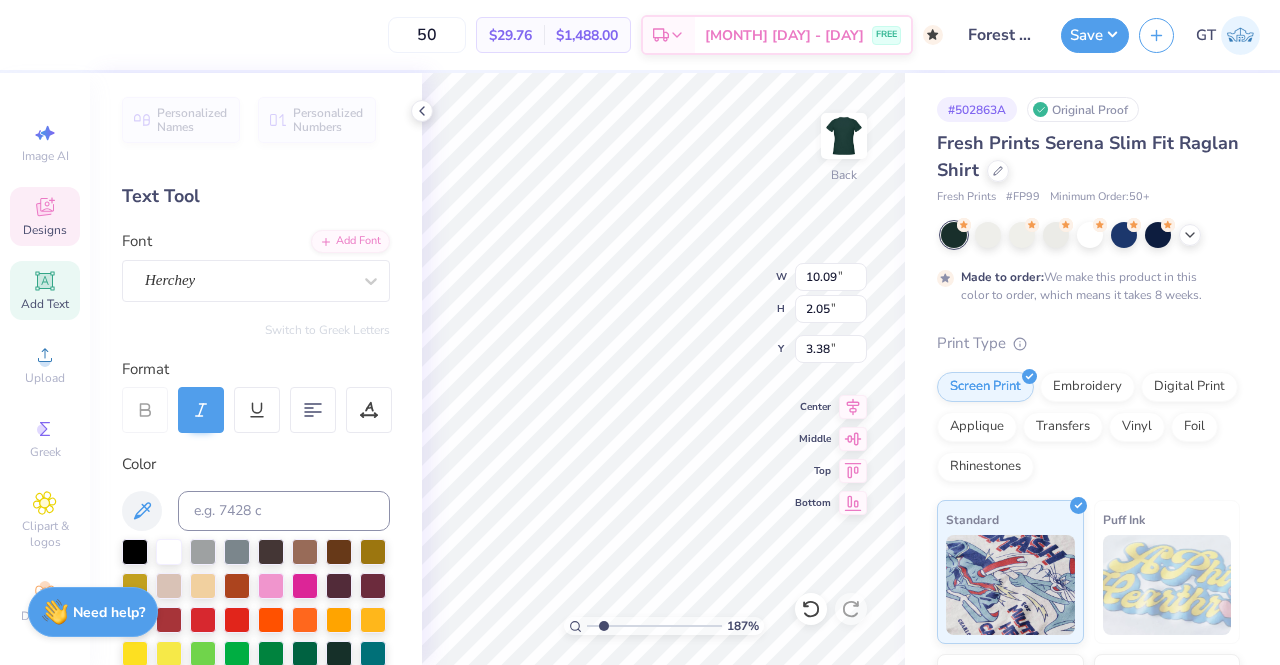 type on "1.8738022917769" 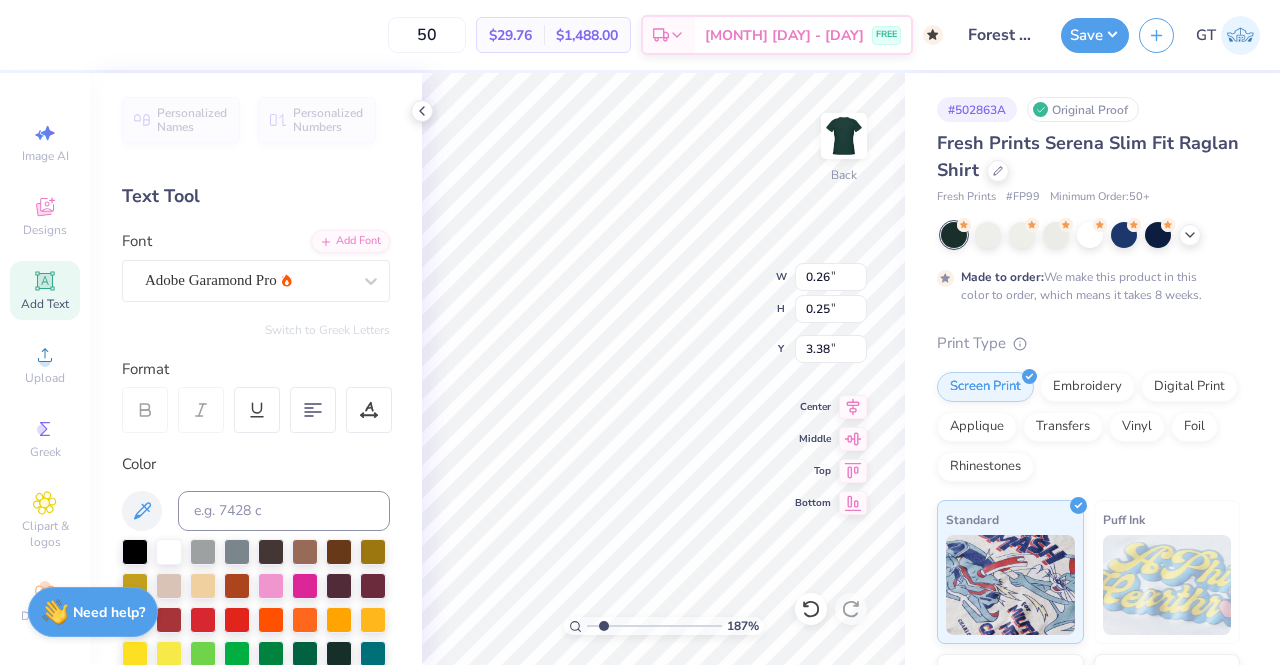 type on "0.26" 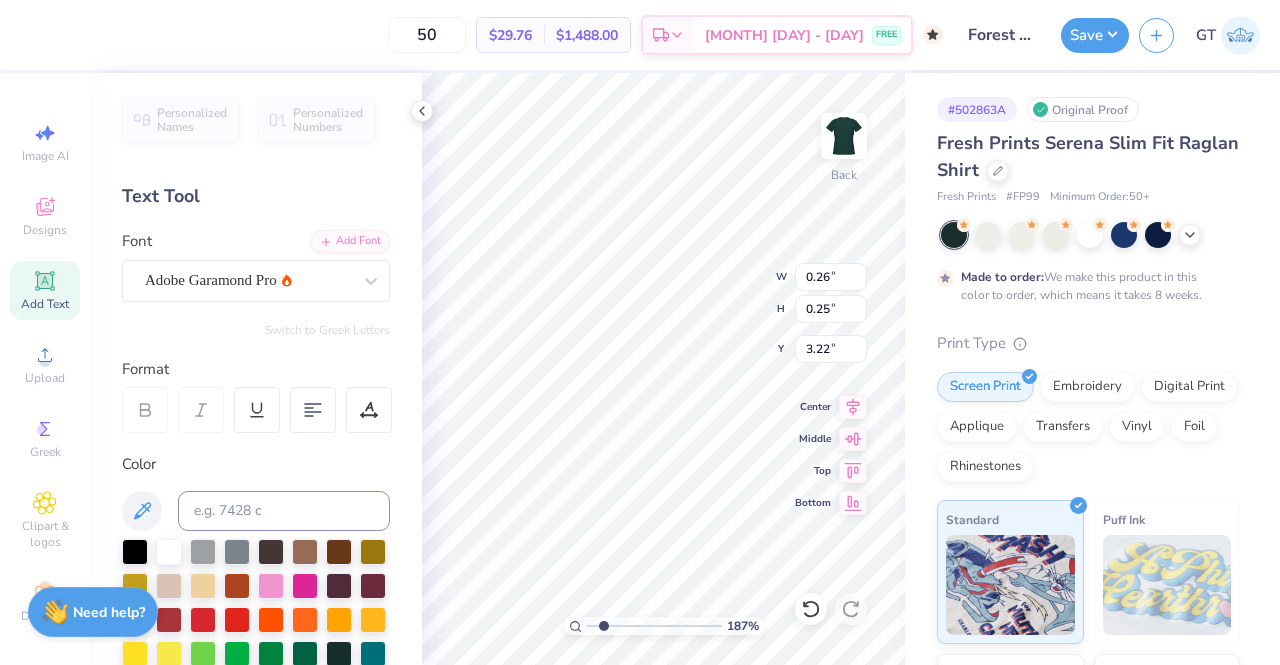 type on "1.8738022917769" 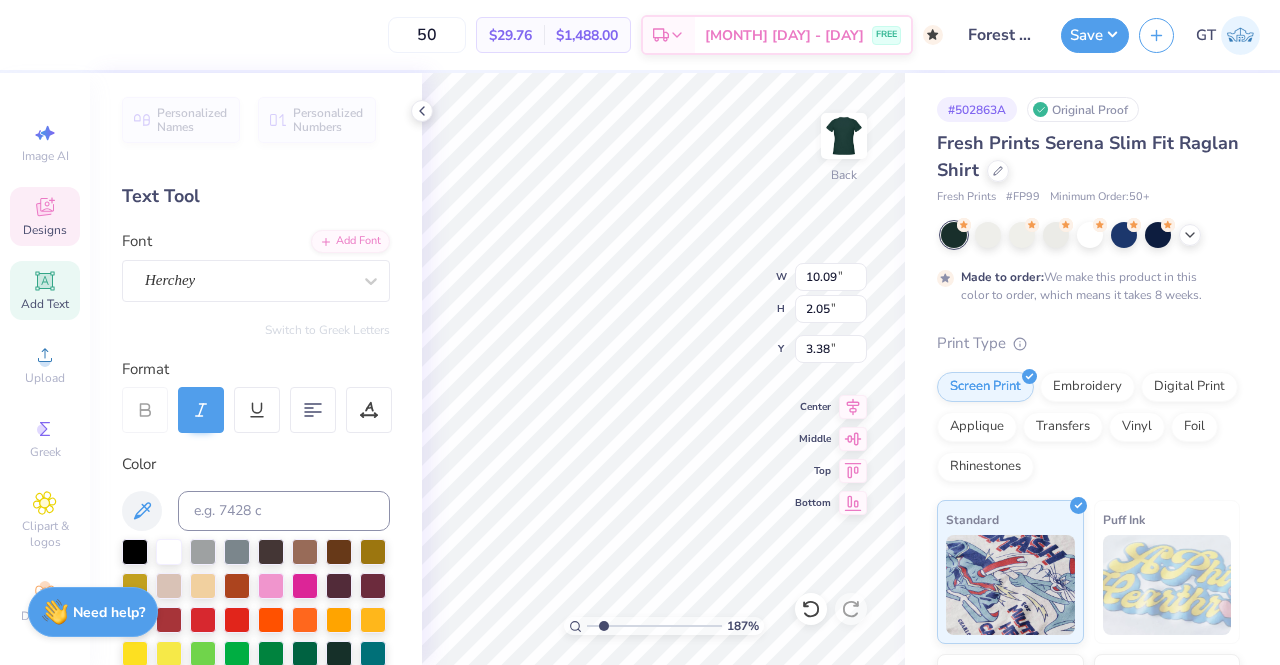 type on "1.8738022917769" 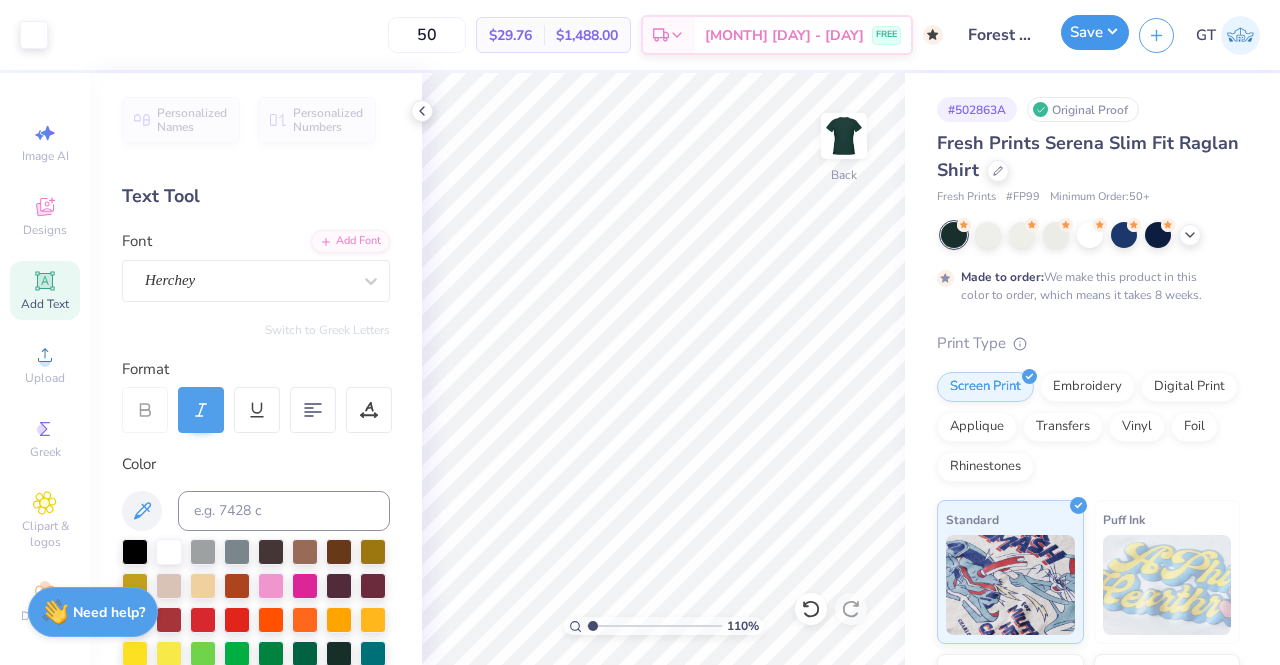 click on "Save" at bounding box center (1095, 32) 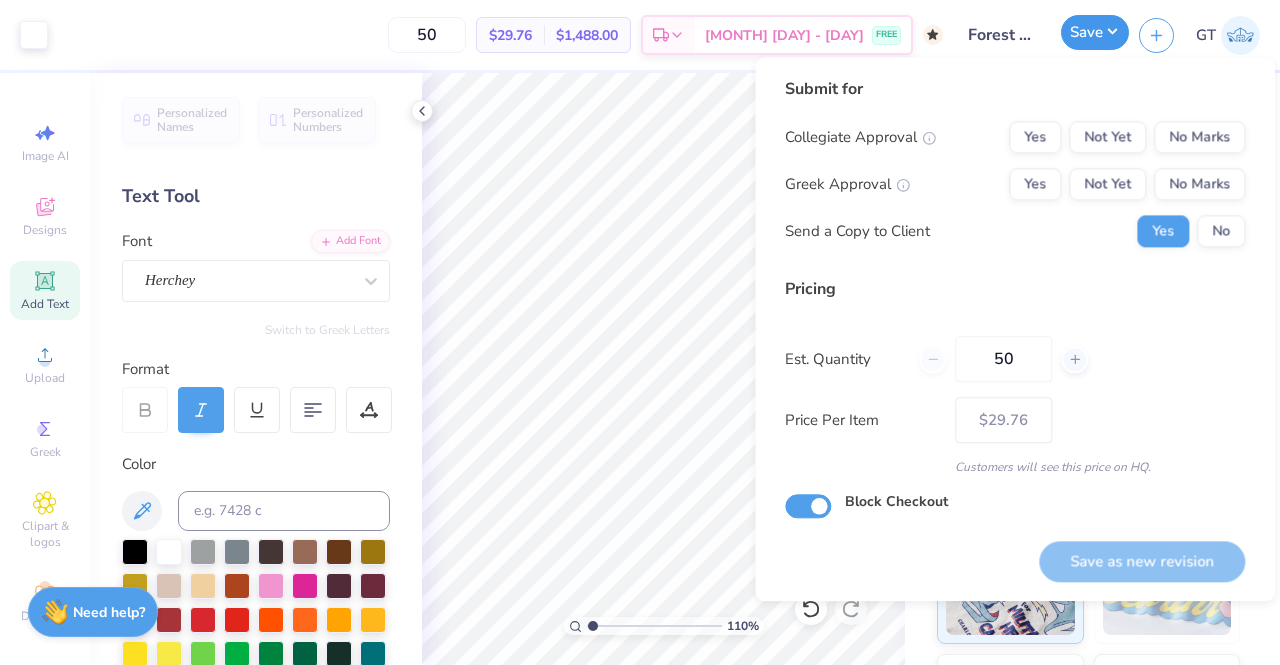 type on "1.09949226187566" 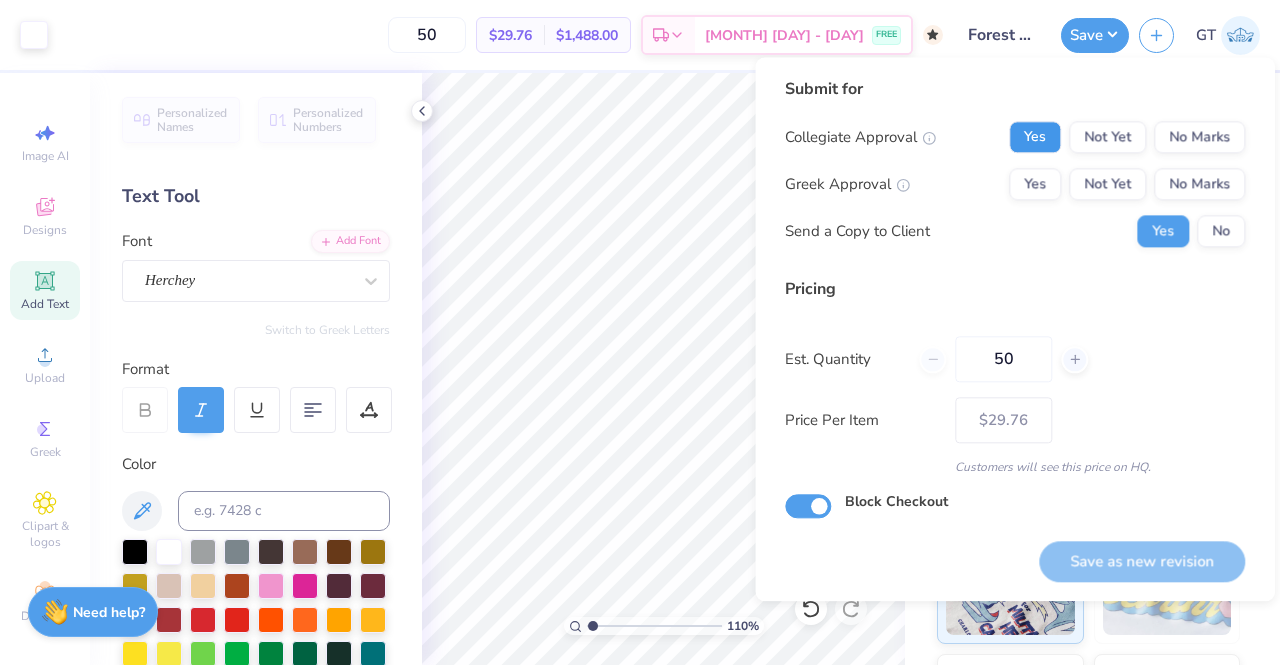 click on "Yes" at bounding box center (1035, 137) 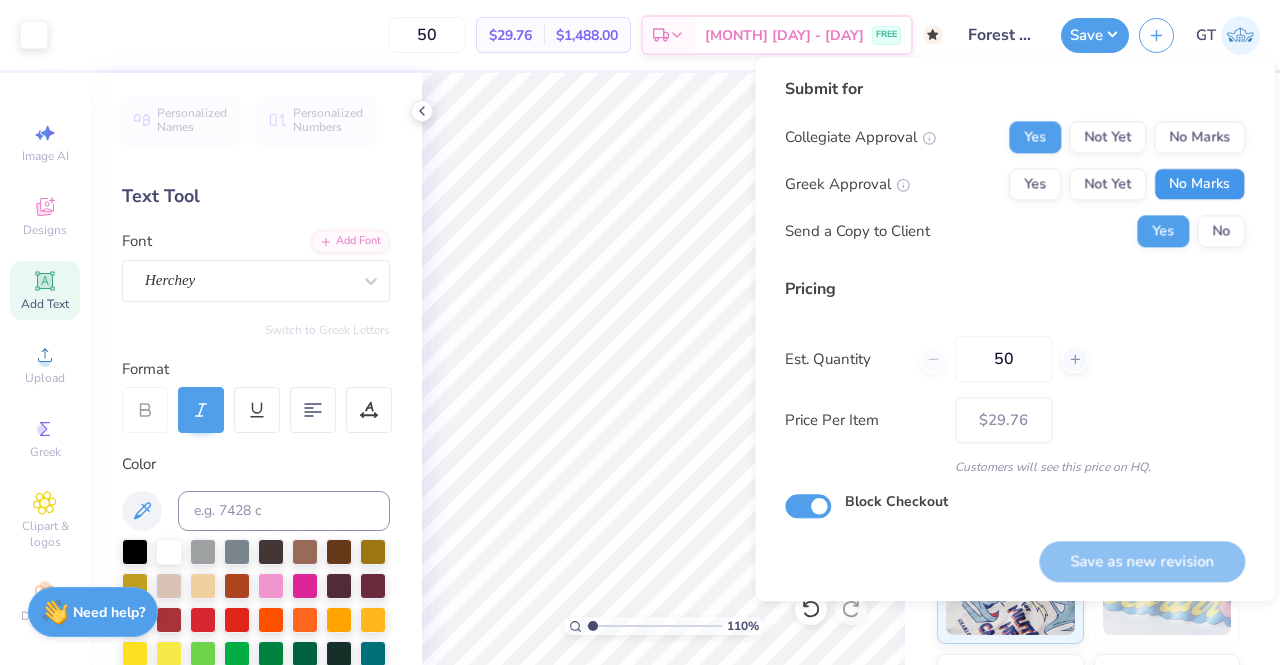 click on "No Marks" at bounding box center (1199, 184) 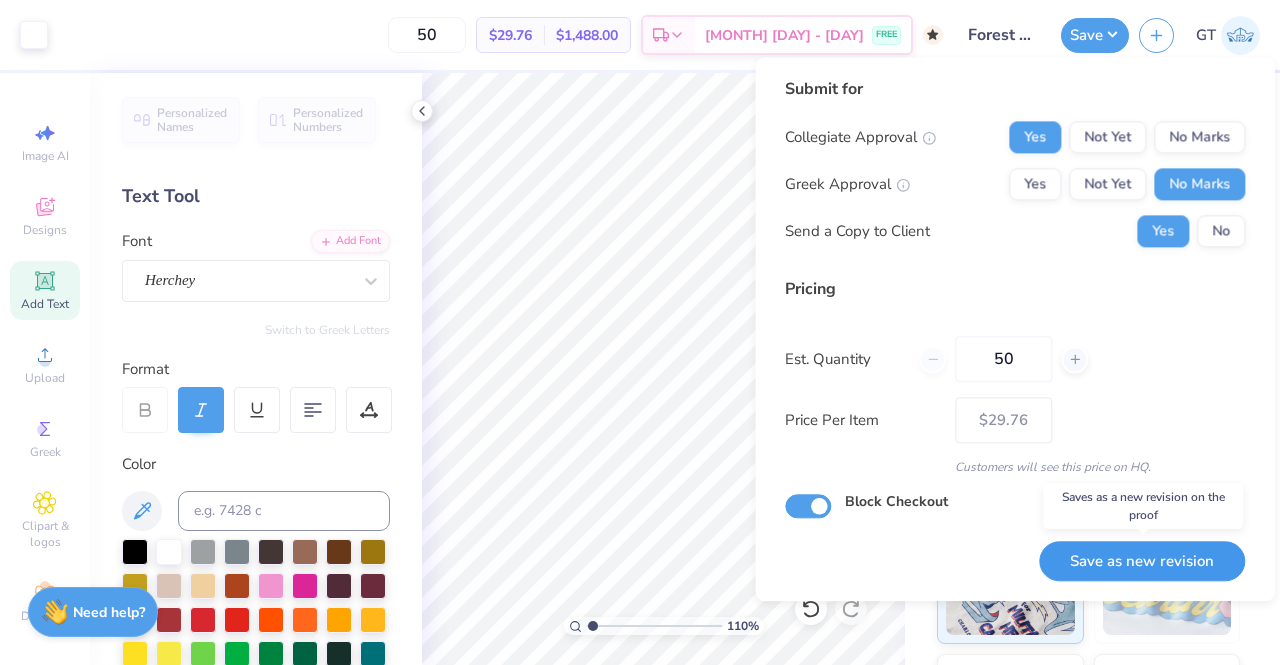 click on "Save as new revision" at bounding box center (1142, 561) 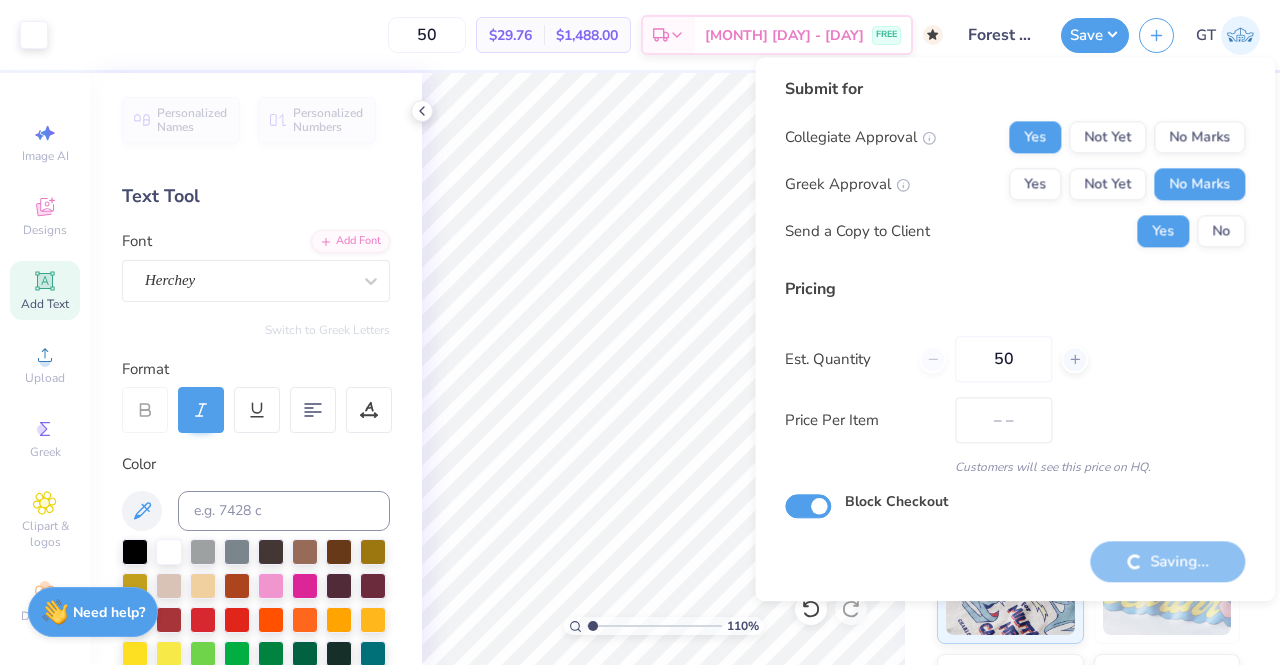 type on "$29.76" 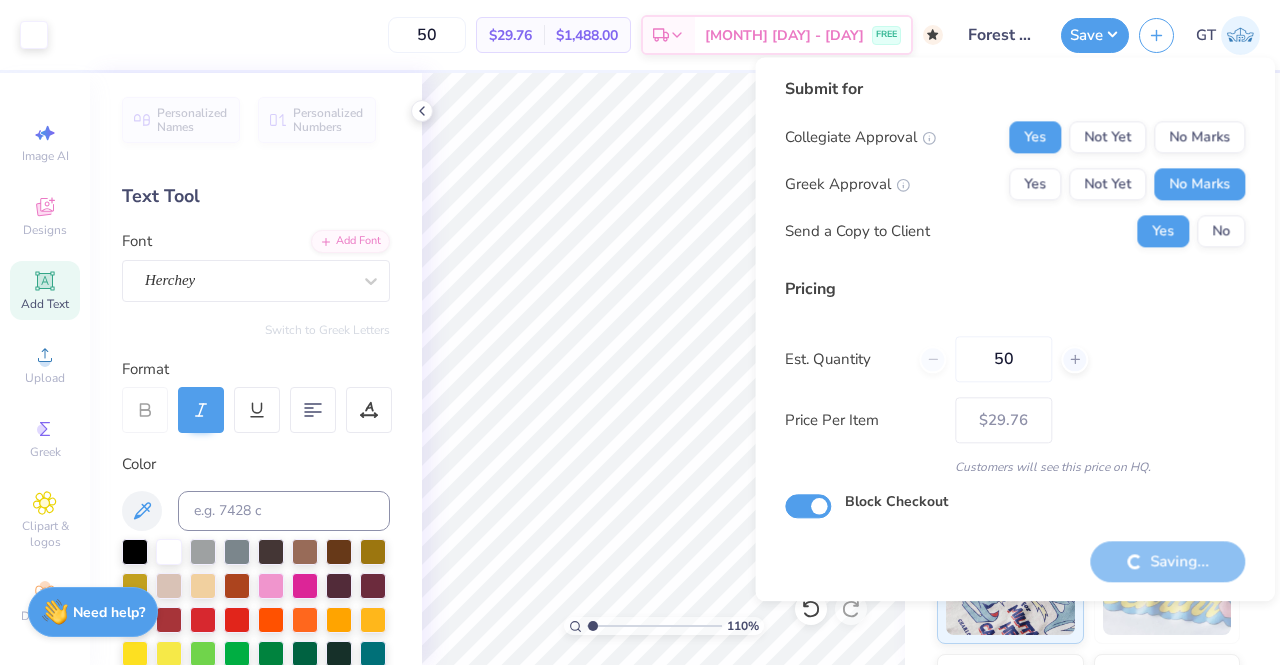 type on "1.09949226187566" 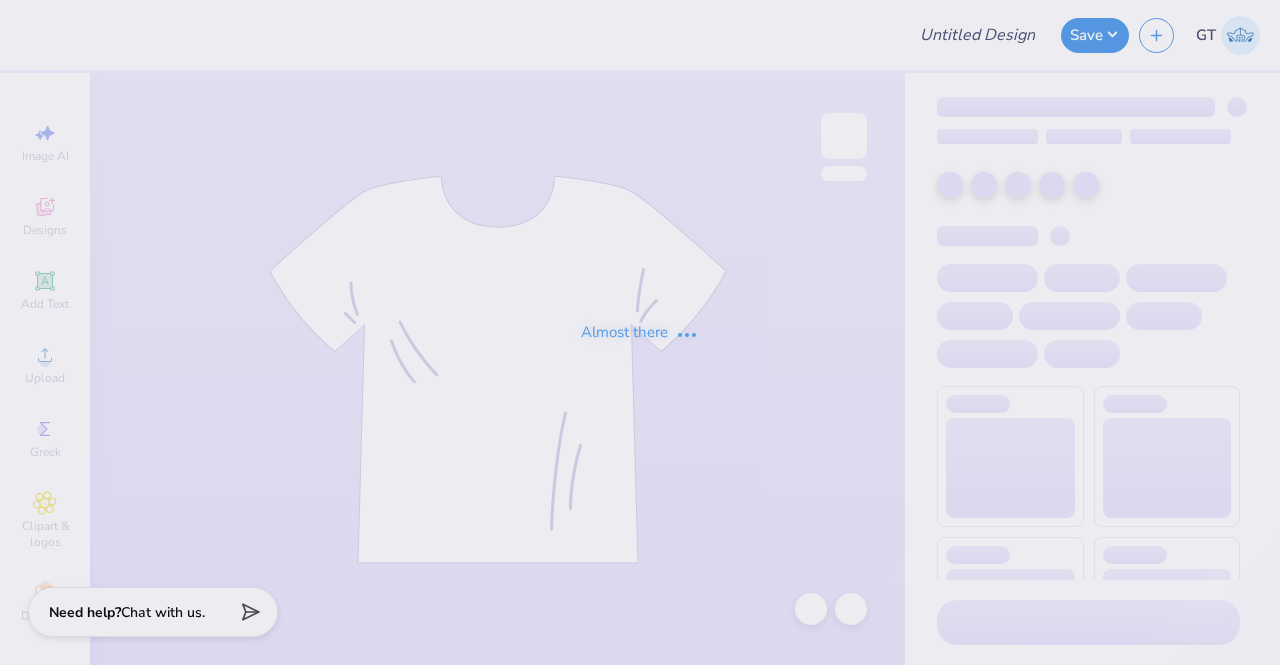 type on "Flower Heart" 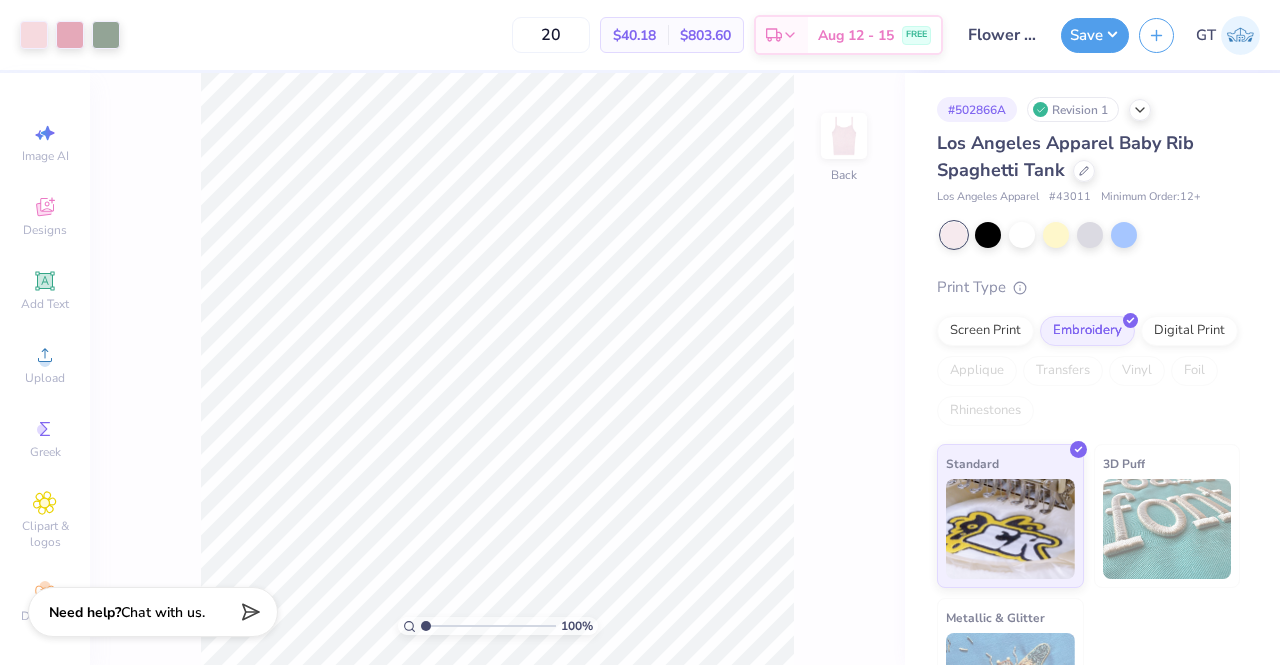 scroll, scrollTop: 0, scrollLeft: 0, axis: both 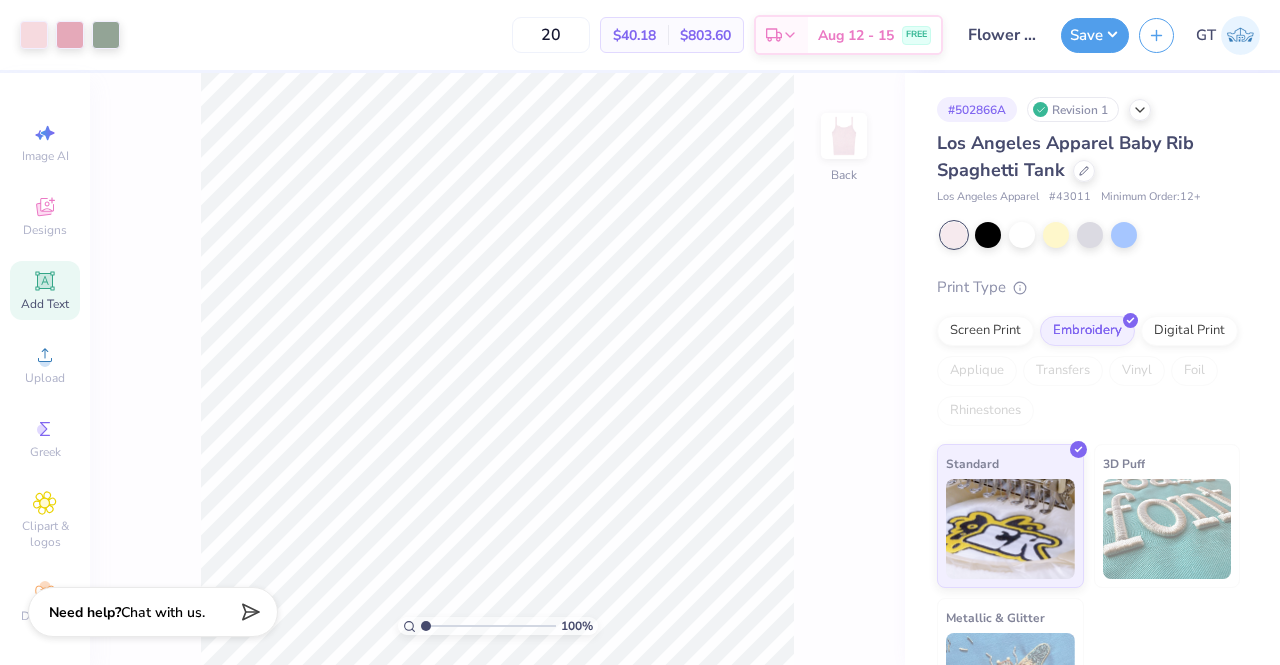 click 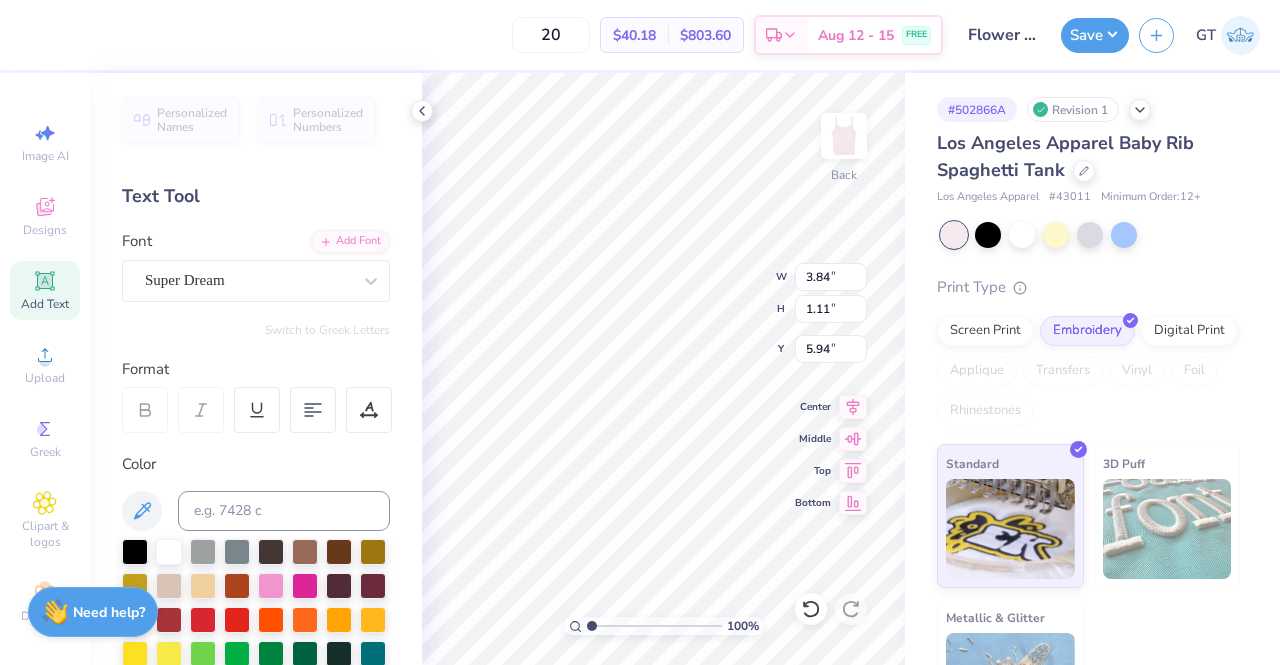 scroll, scrollTop: 16, scrollLeft: 2, axis: both 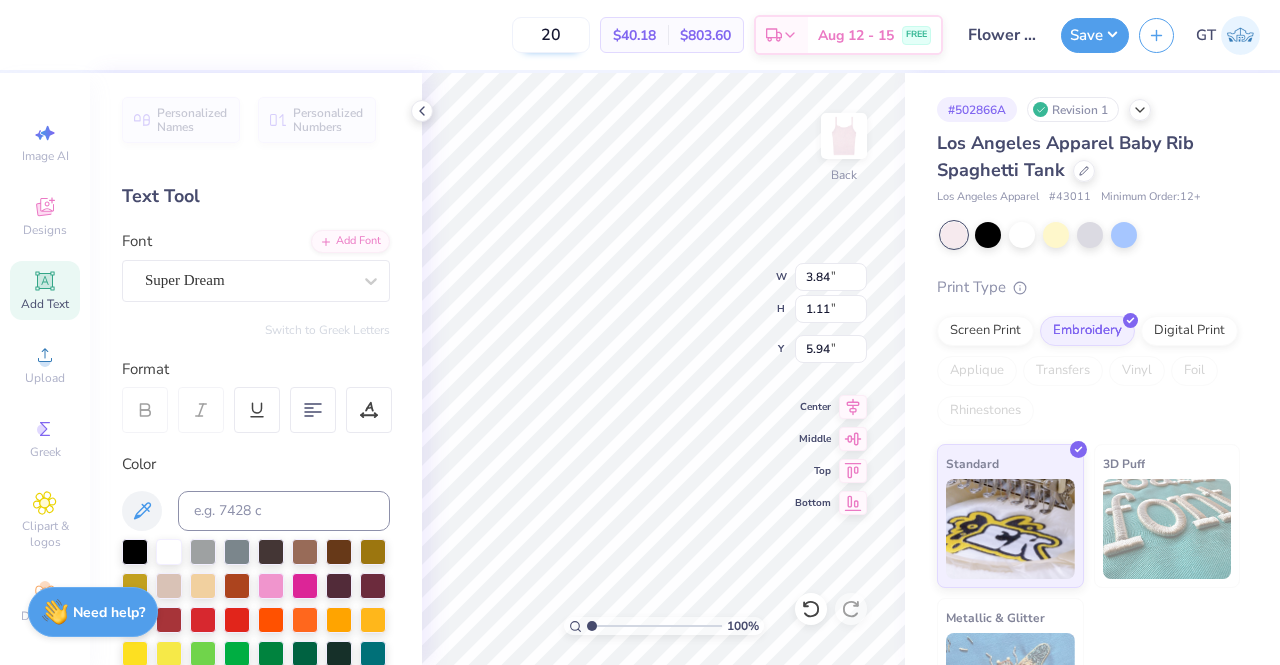 type on "®" 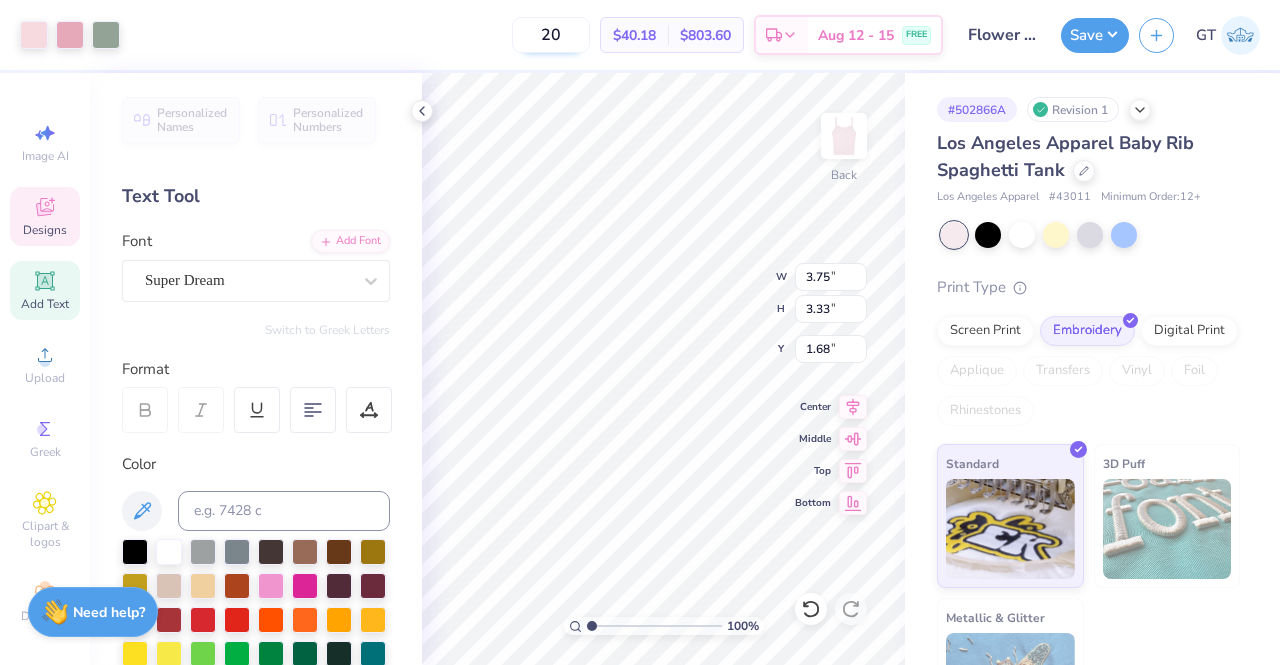 type on "3.75" 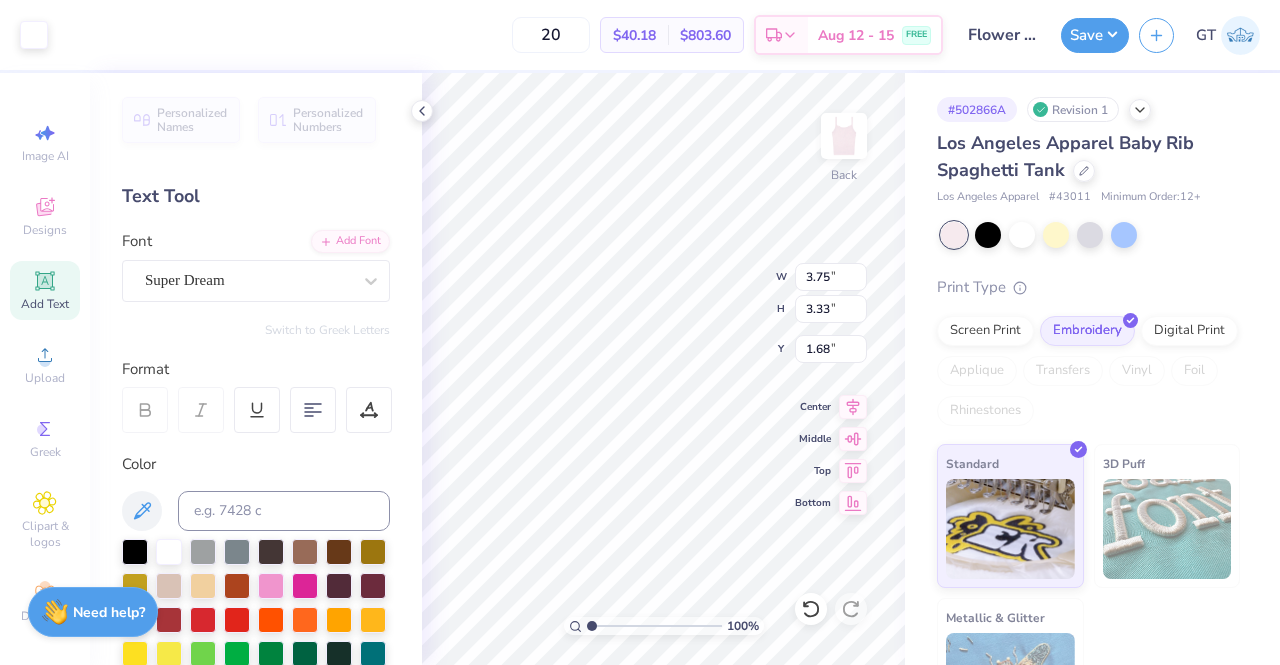 type on "1.10" 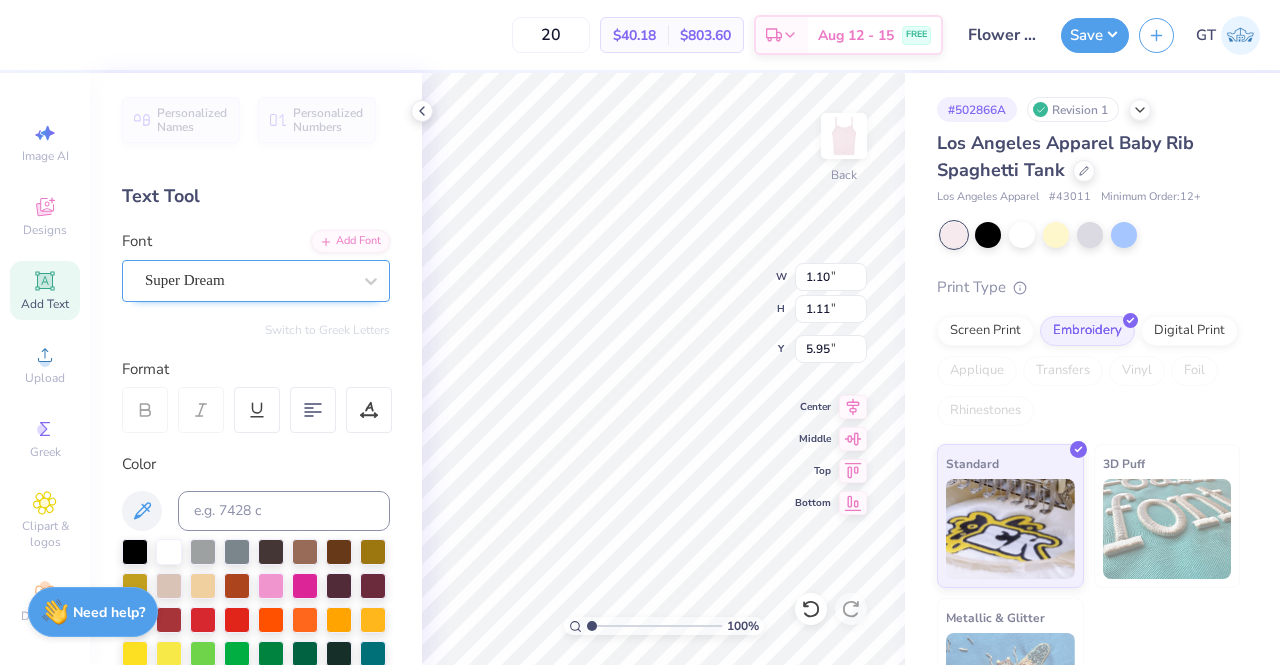 click on "Super Dream" at bounding box center [248, 280] 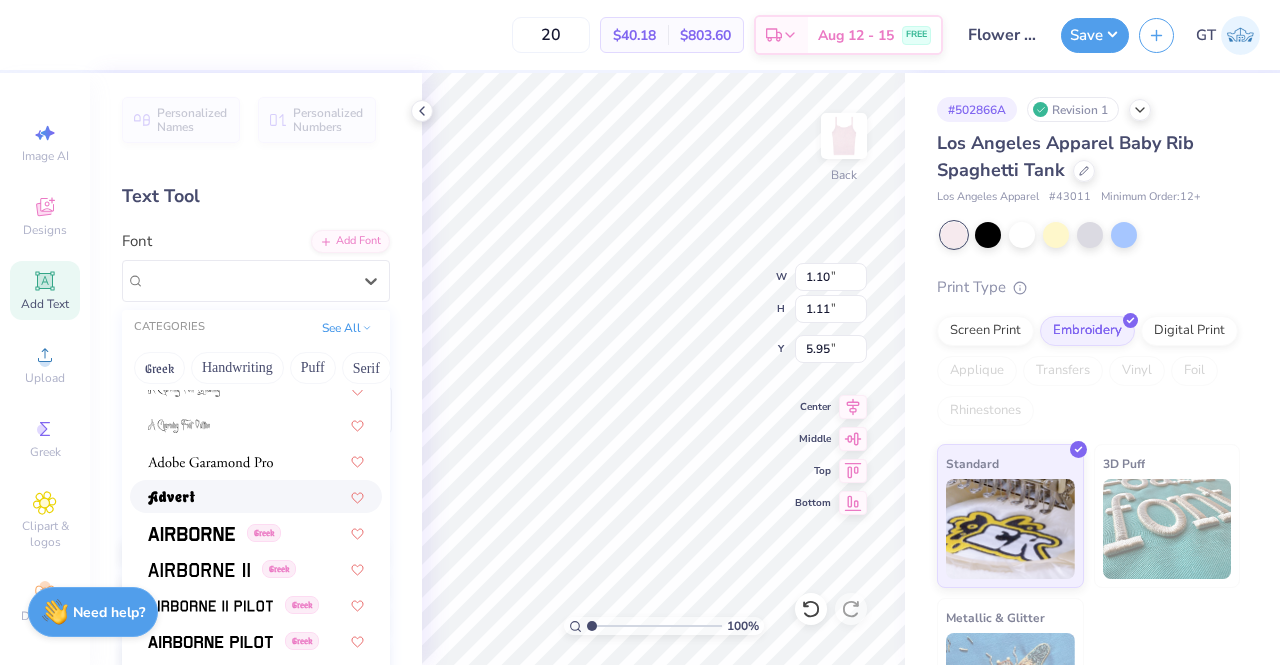scroll, scrollTop: 288, scrollLeft: 0, axis: vertical 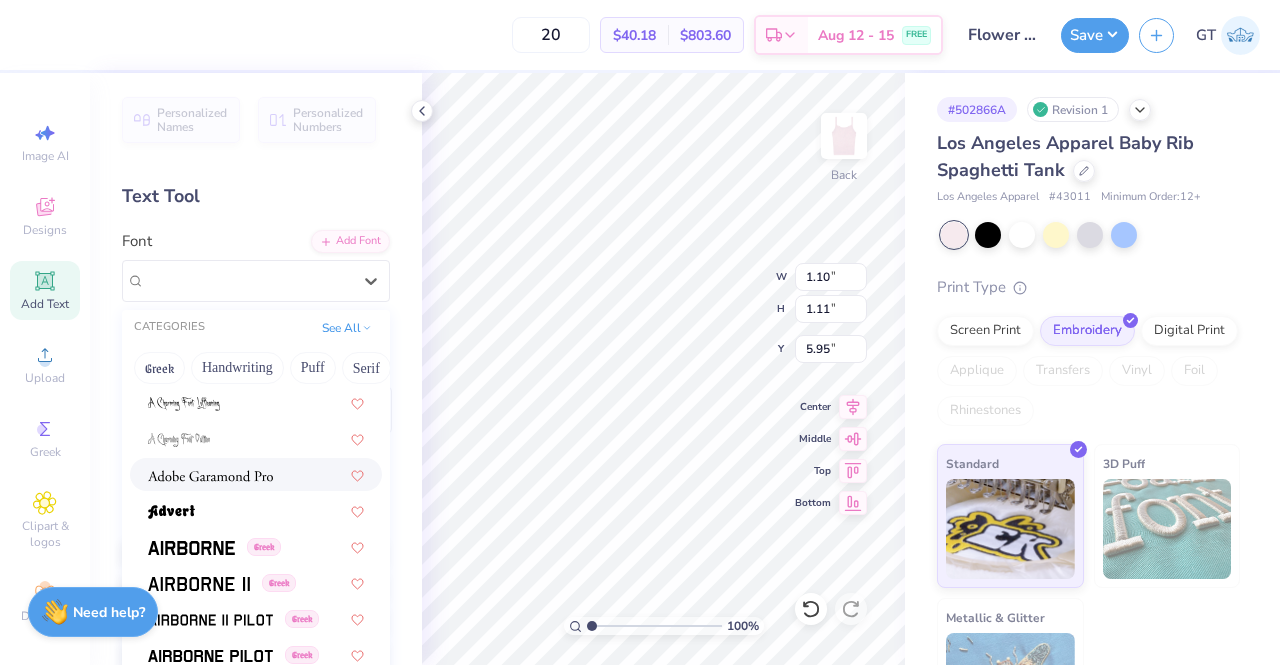 click at bounding box center [210, 476] 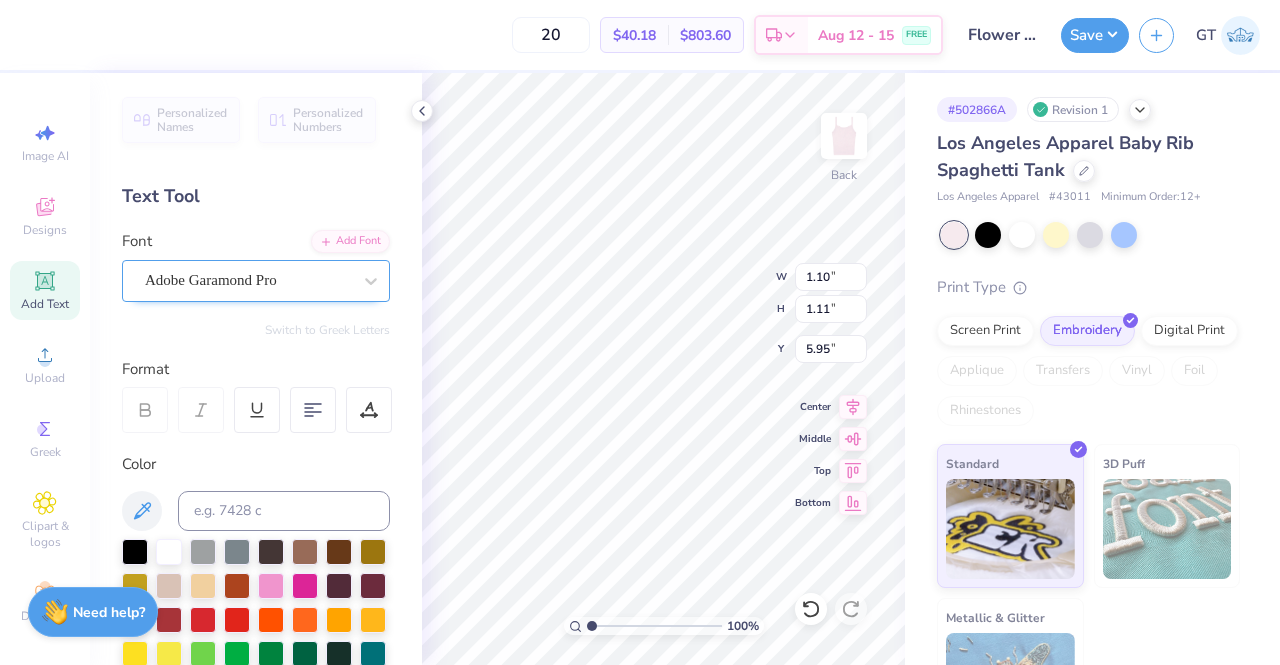 type on "0.41" 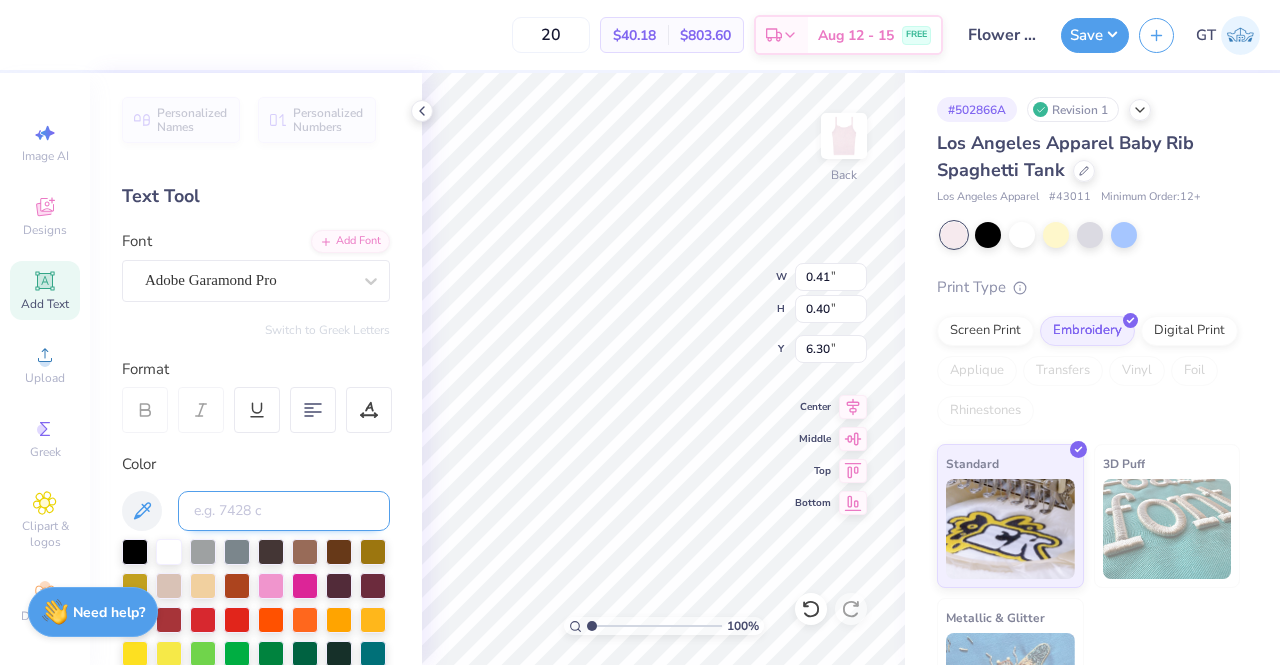 click at bounding box center (284, 511) 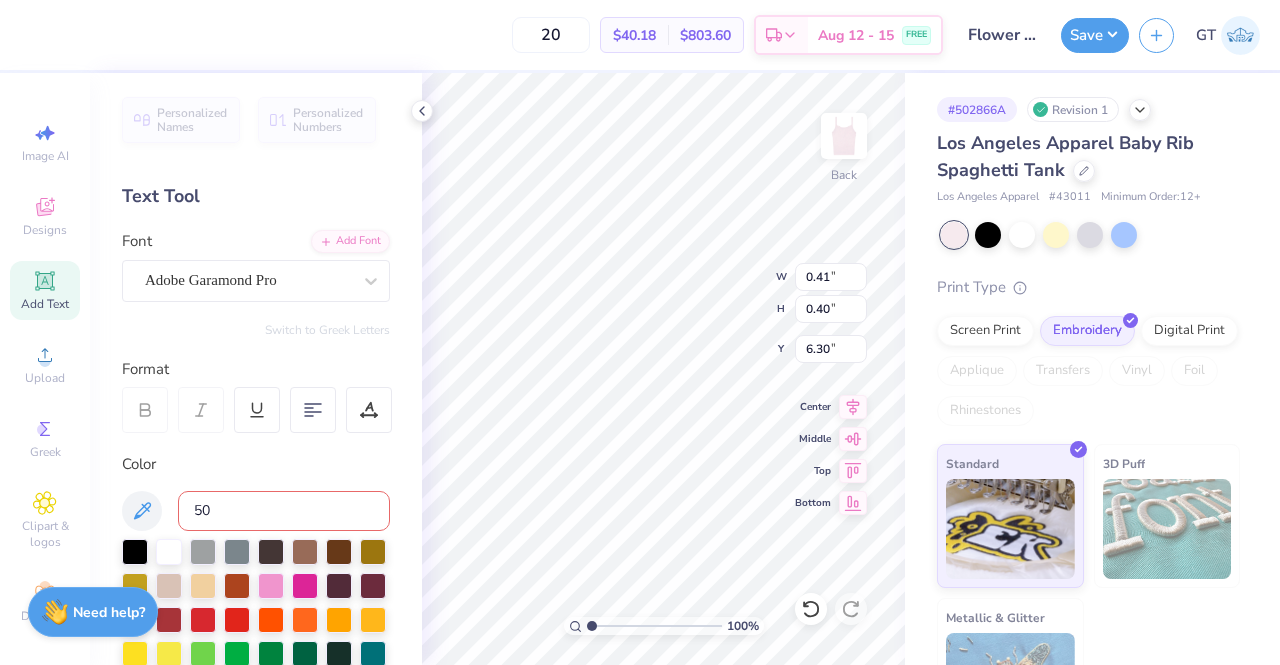 type on "508" 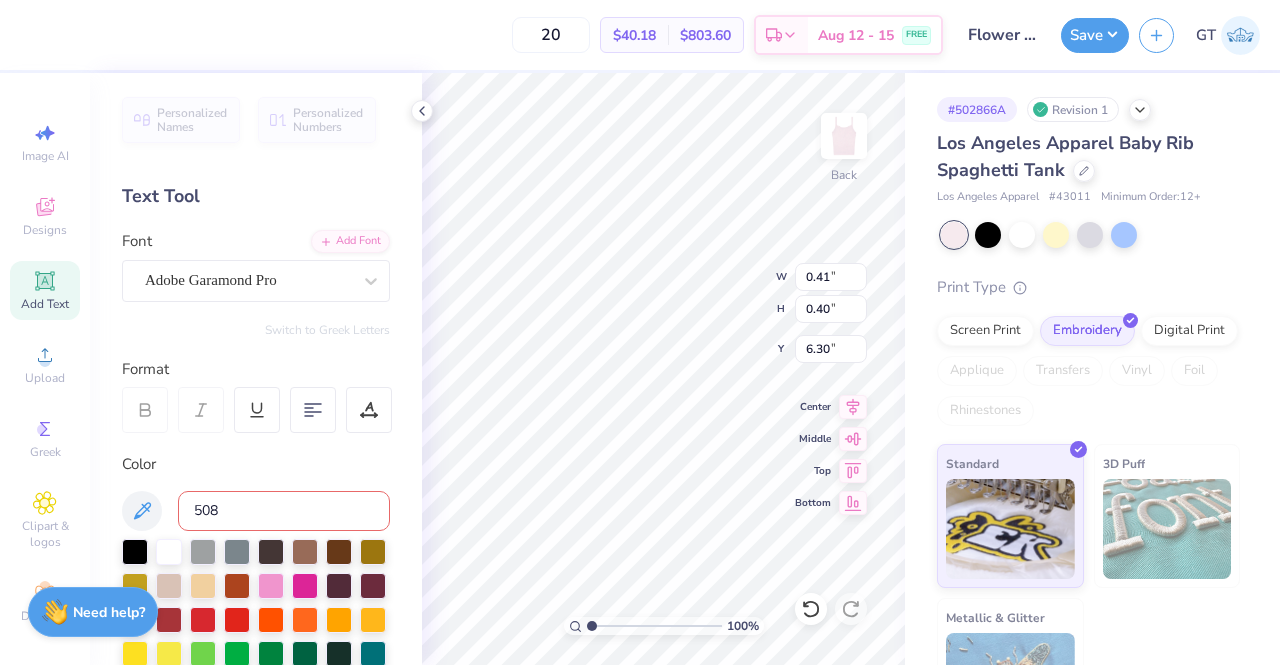 type 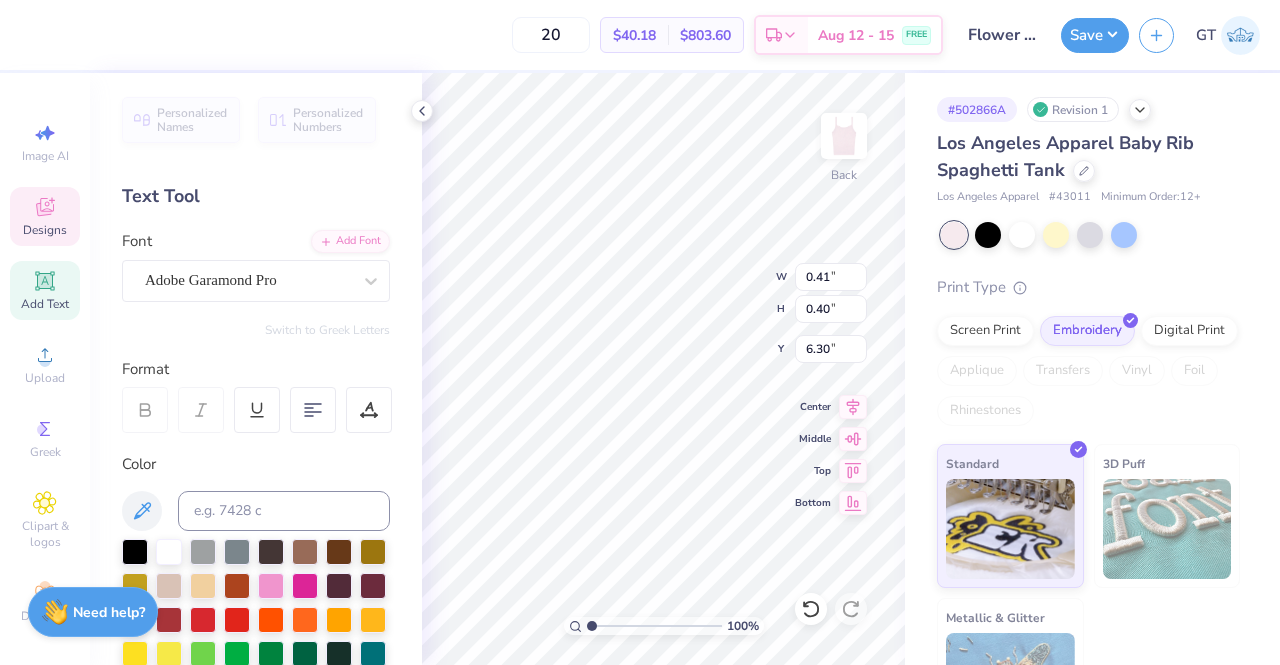 type on "3.75" 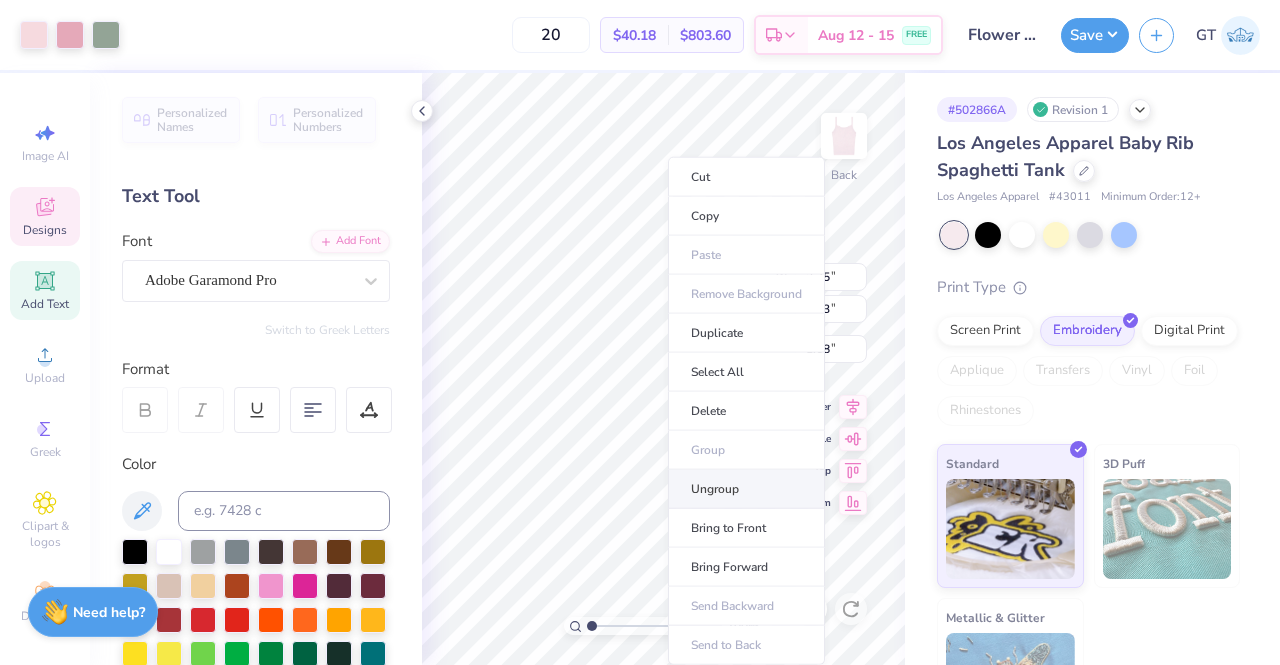 click on "Ungroup" at bounding box center [746, 489] 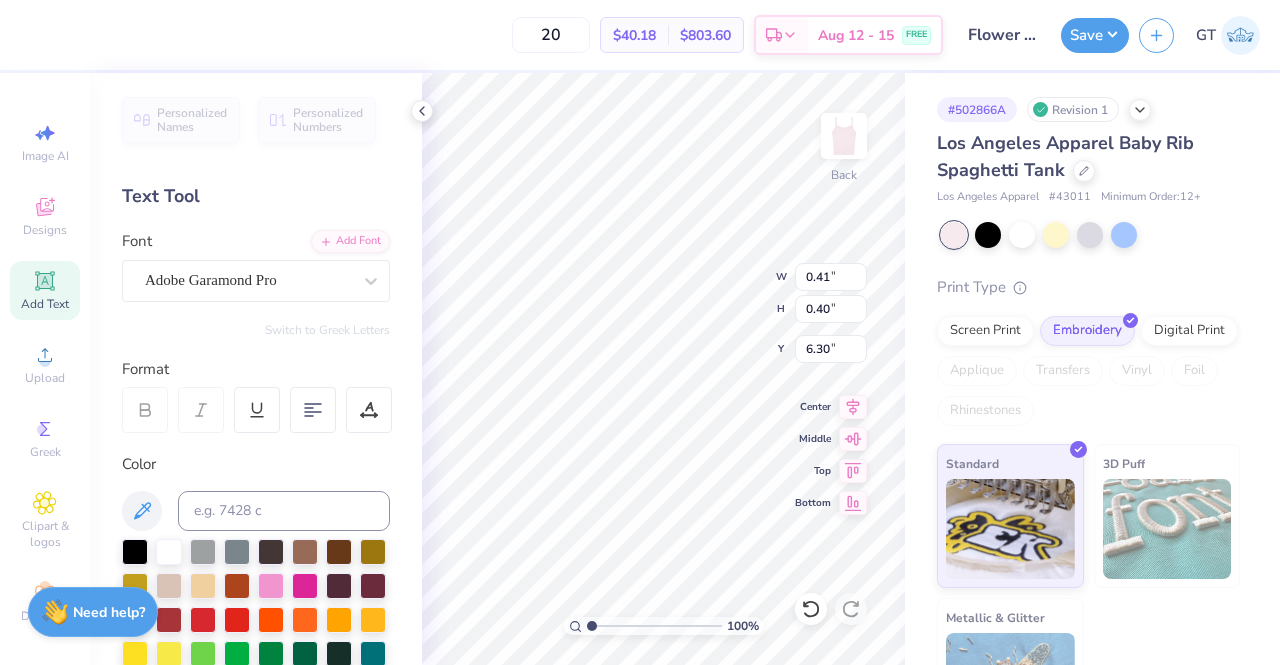 type on "0.13" 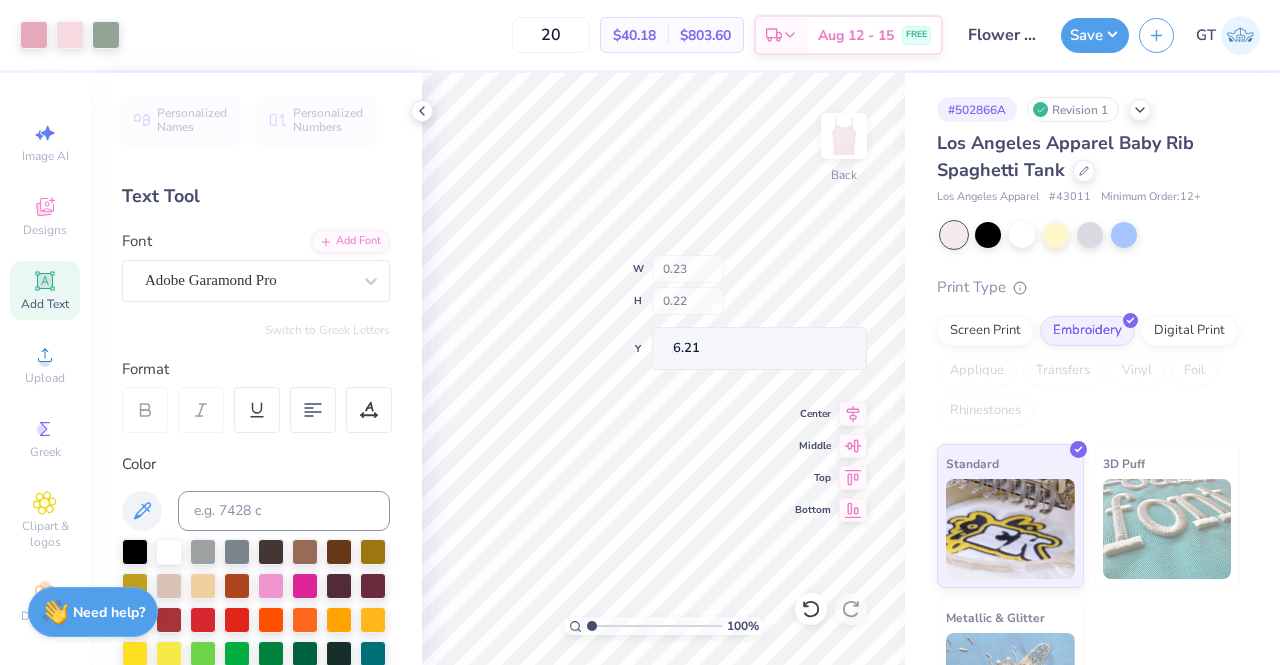 type on "0.23" 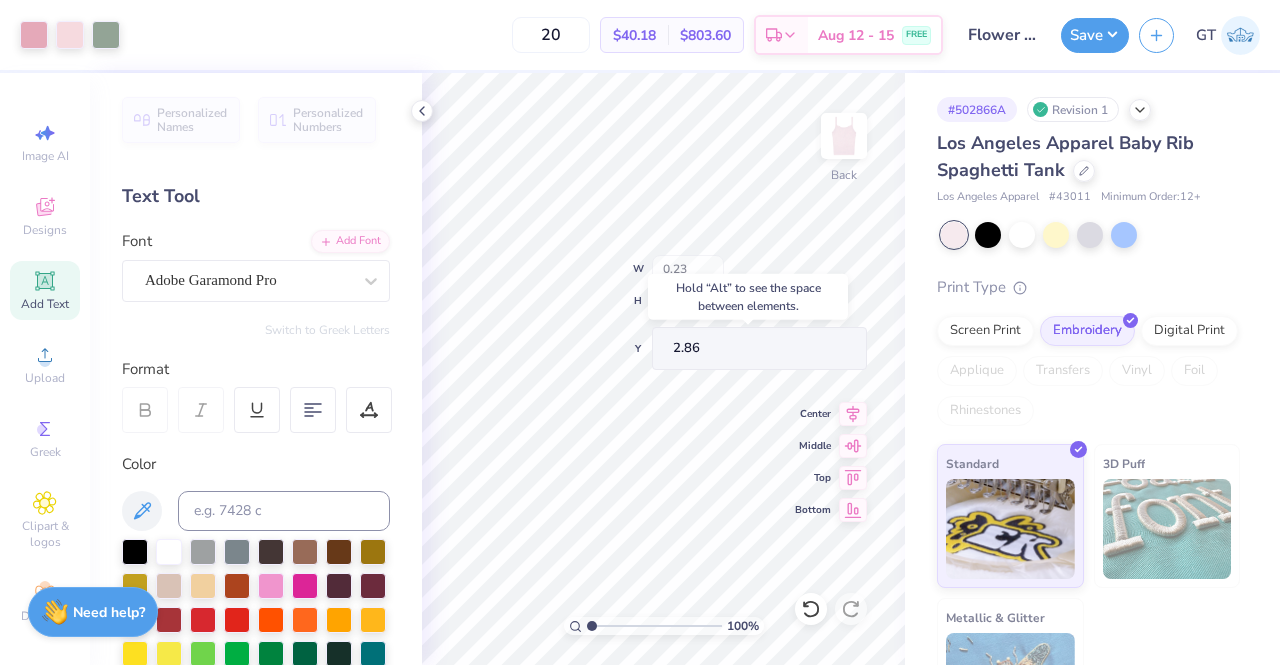 type on "2.86" 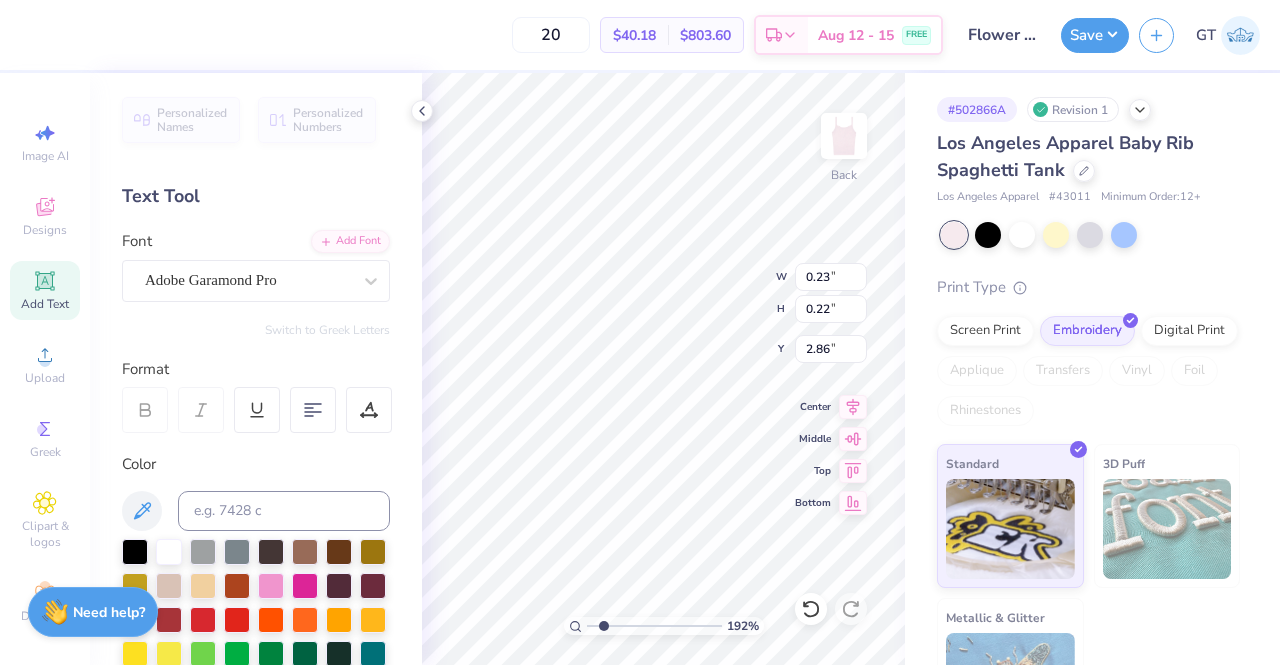 type on "1.91876206744754" 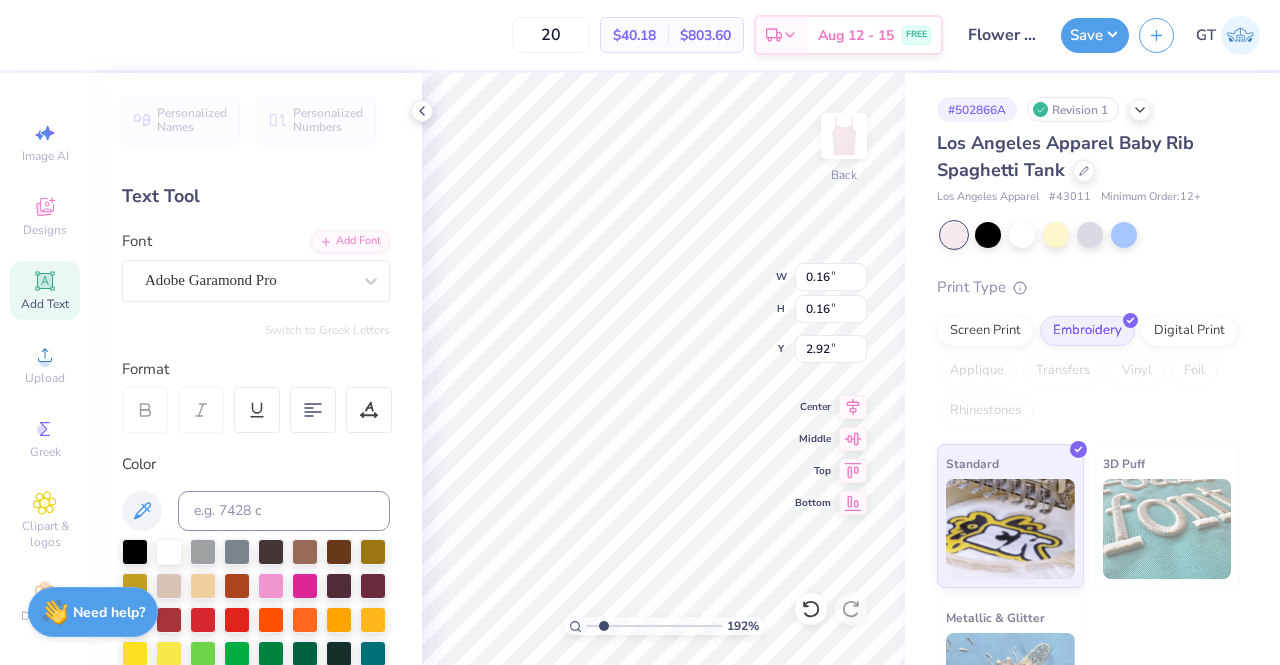 type on "1.91876206744754" 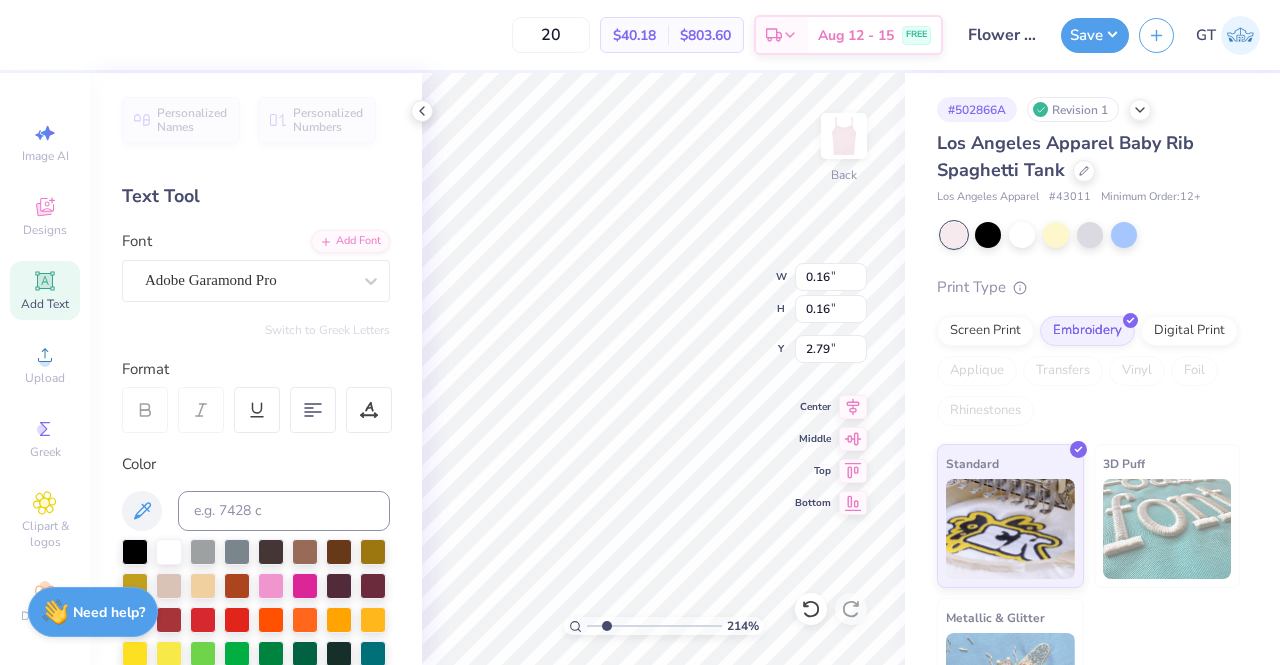 type on "2.14214306587569" 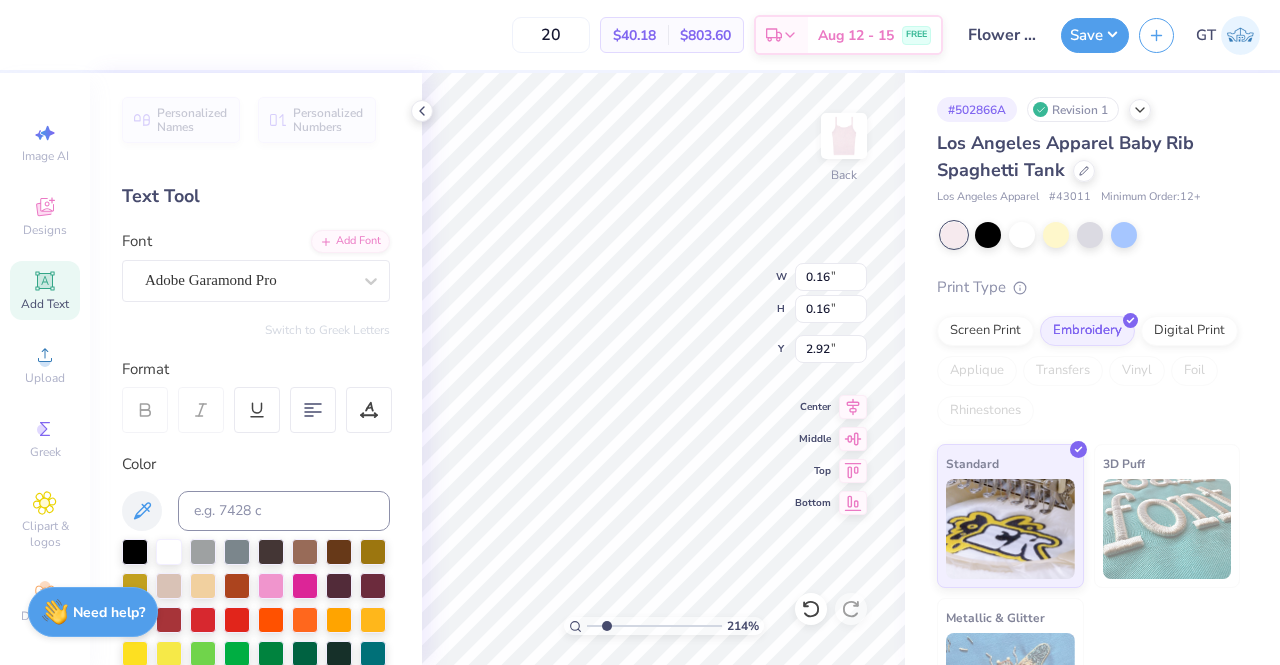 type on "2.14214306587569" 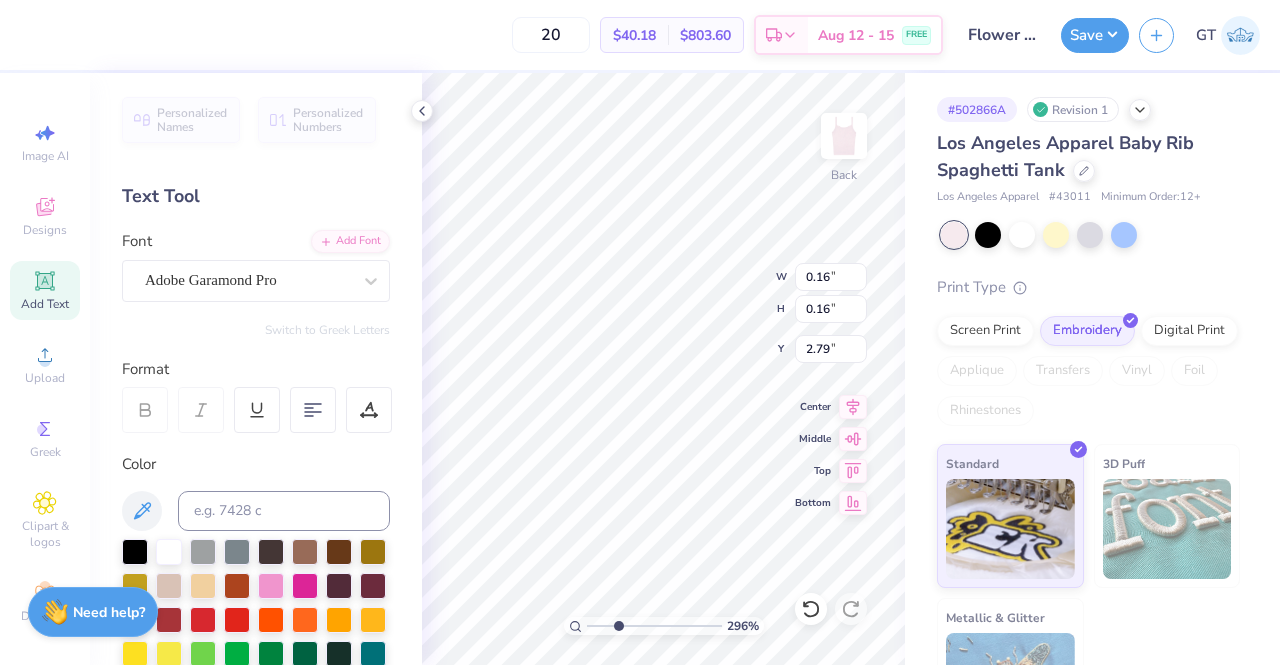 type on "2.96462106588122" 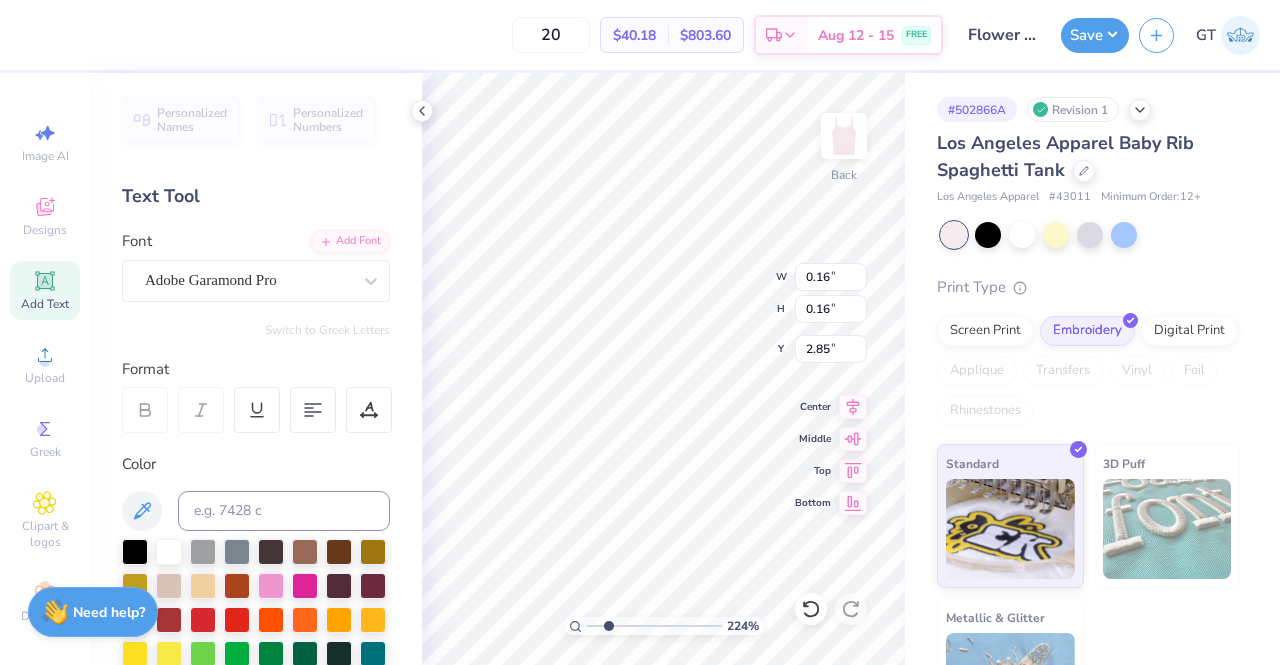 type on "2.2394847226586" 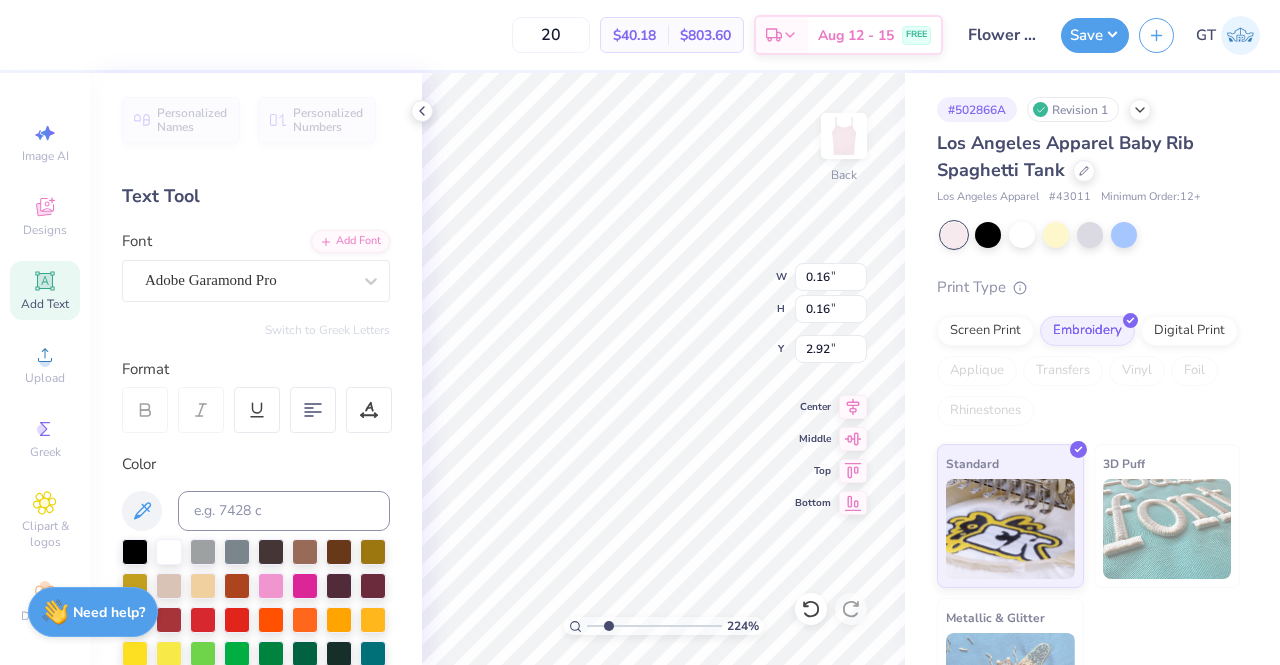 type on "2.2394847226586" 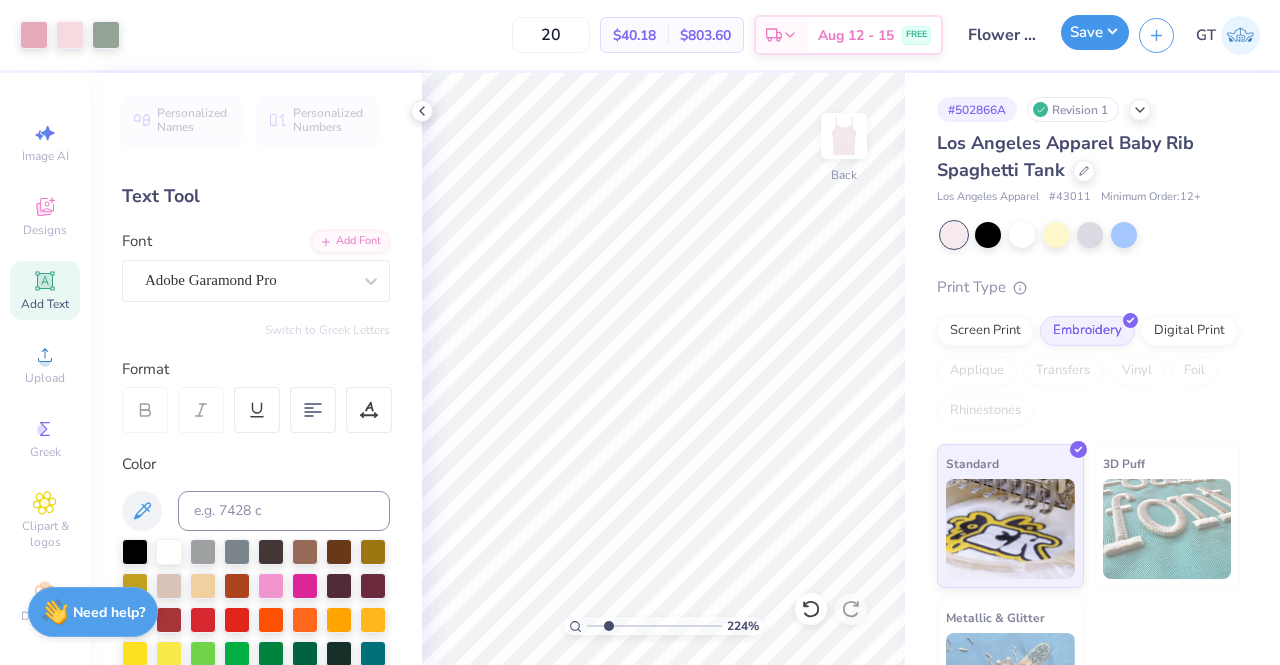 click on "Save" at bounding box center [1095, 32] 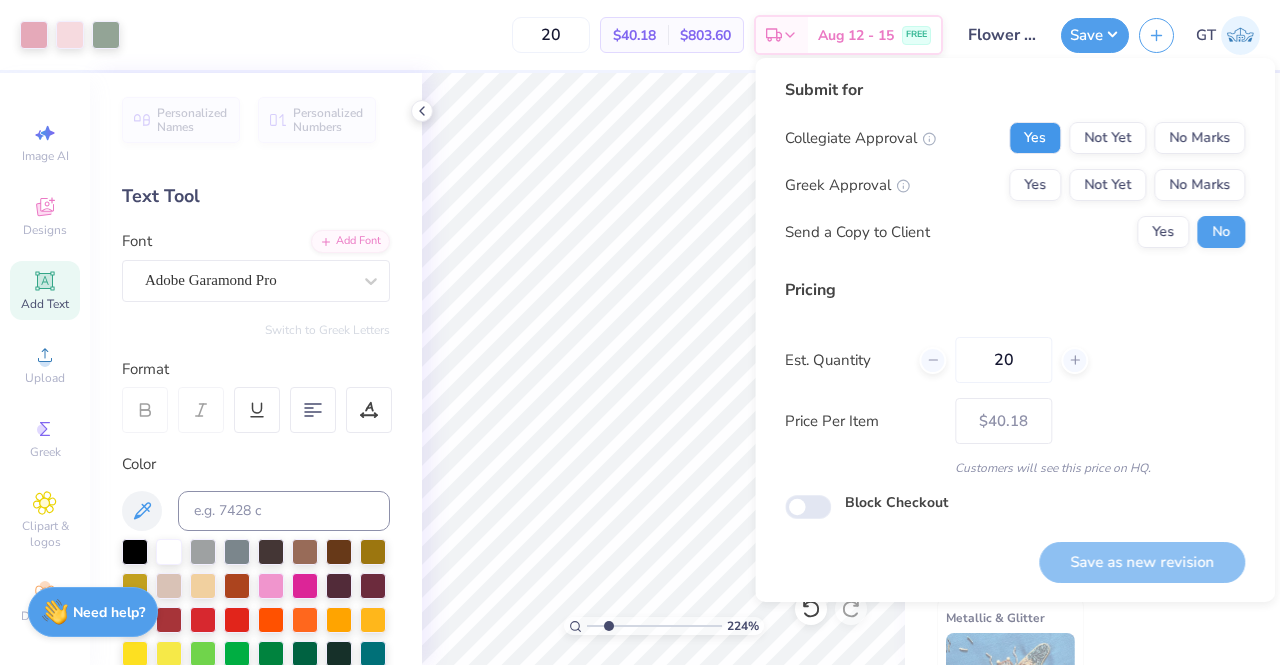 click on "Yes" at bounding box center [1035, 138] 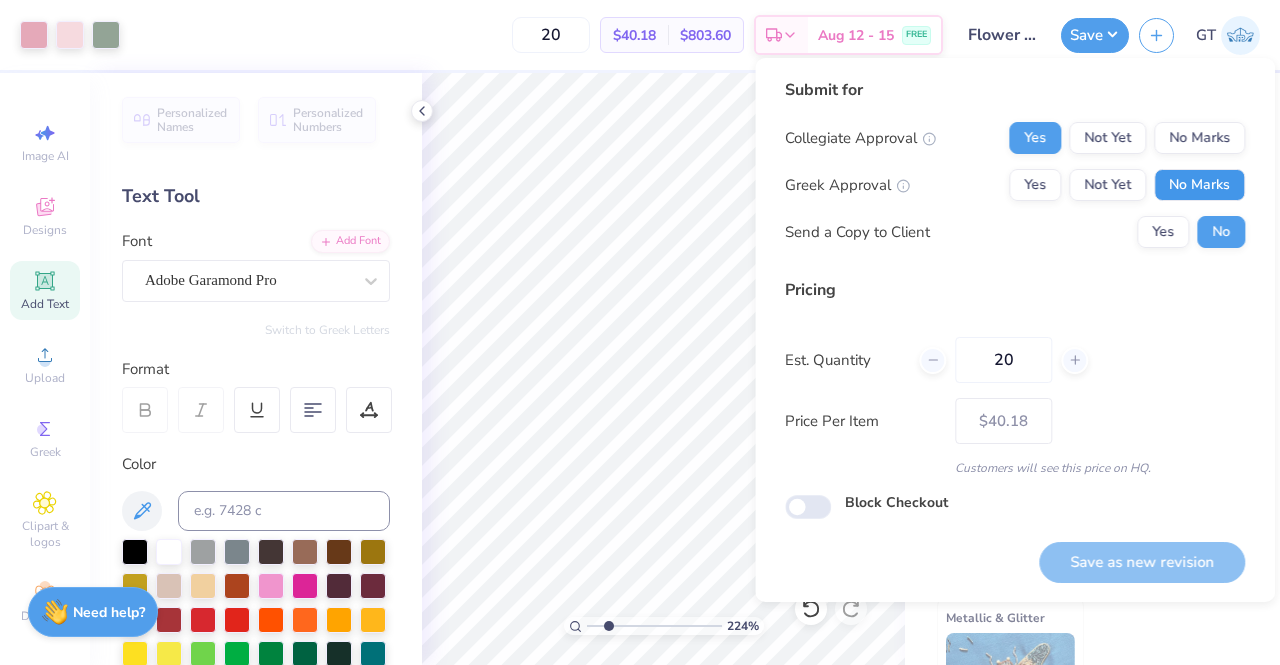click on "No Marks" at bounding box center (1199, 185) 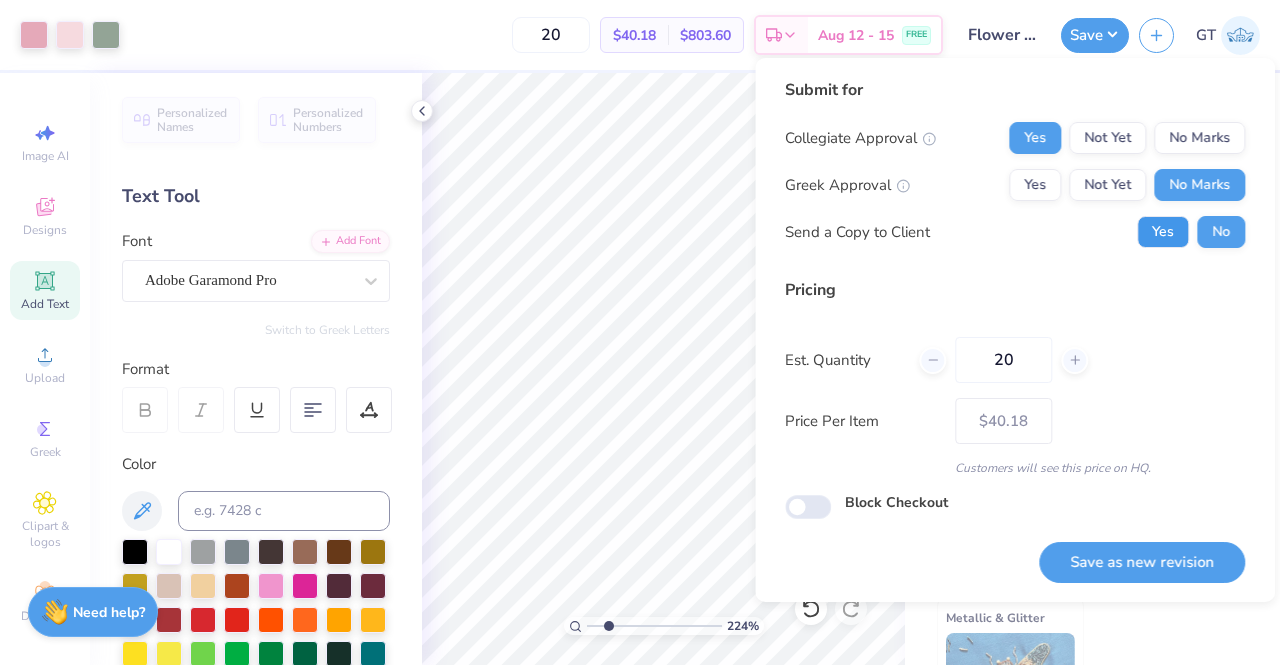 click on "Yes" at bounding box center [1163, 232] 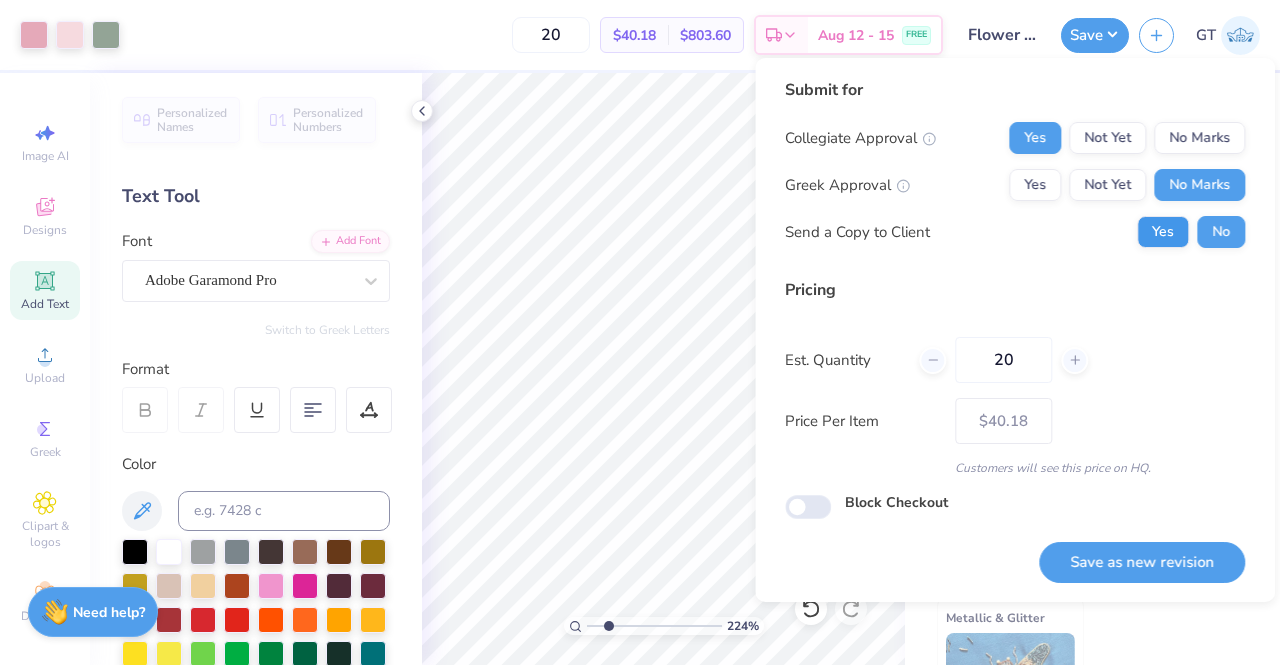 type on "2.2394847226586" 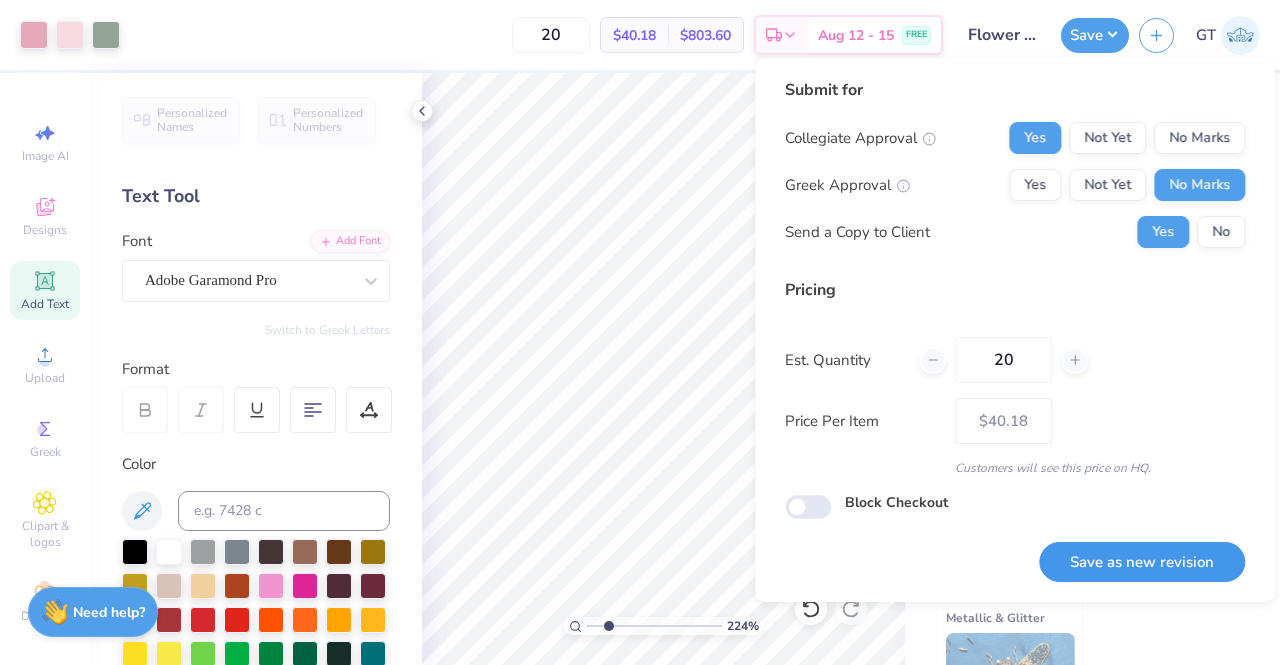 click on "Save as new revision" at bounding box center [1142, 562] 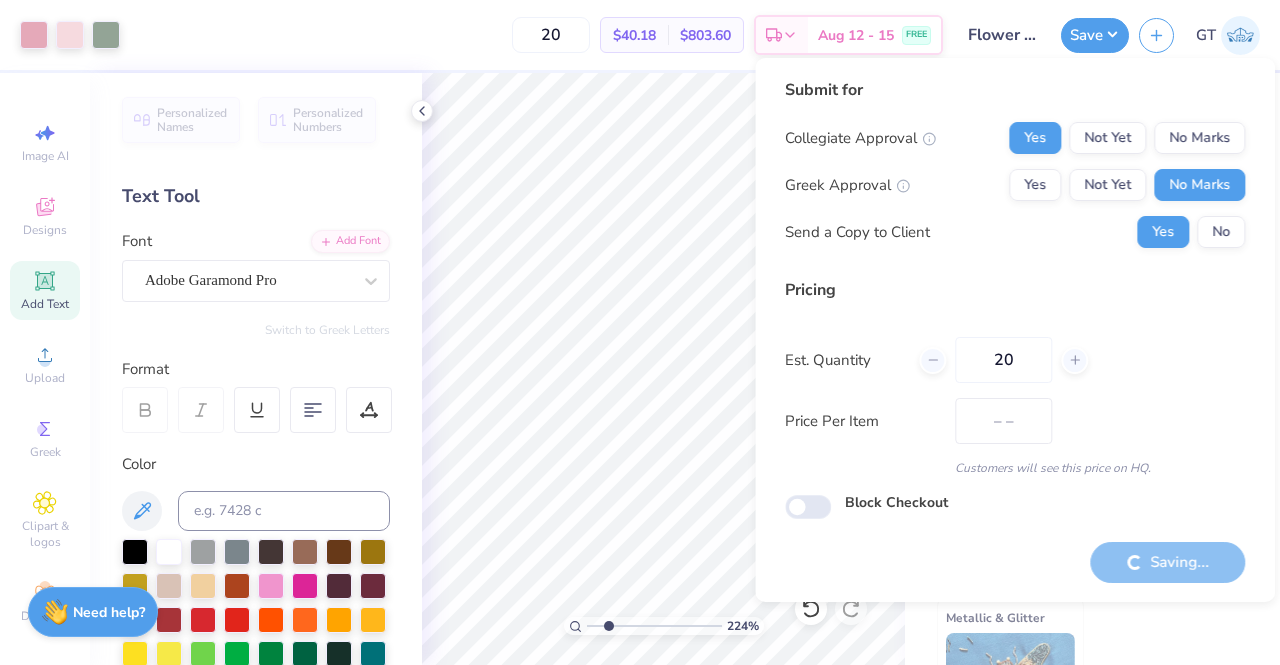 type on "$40.18" 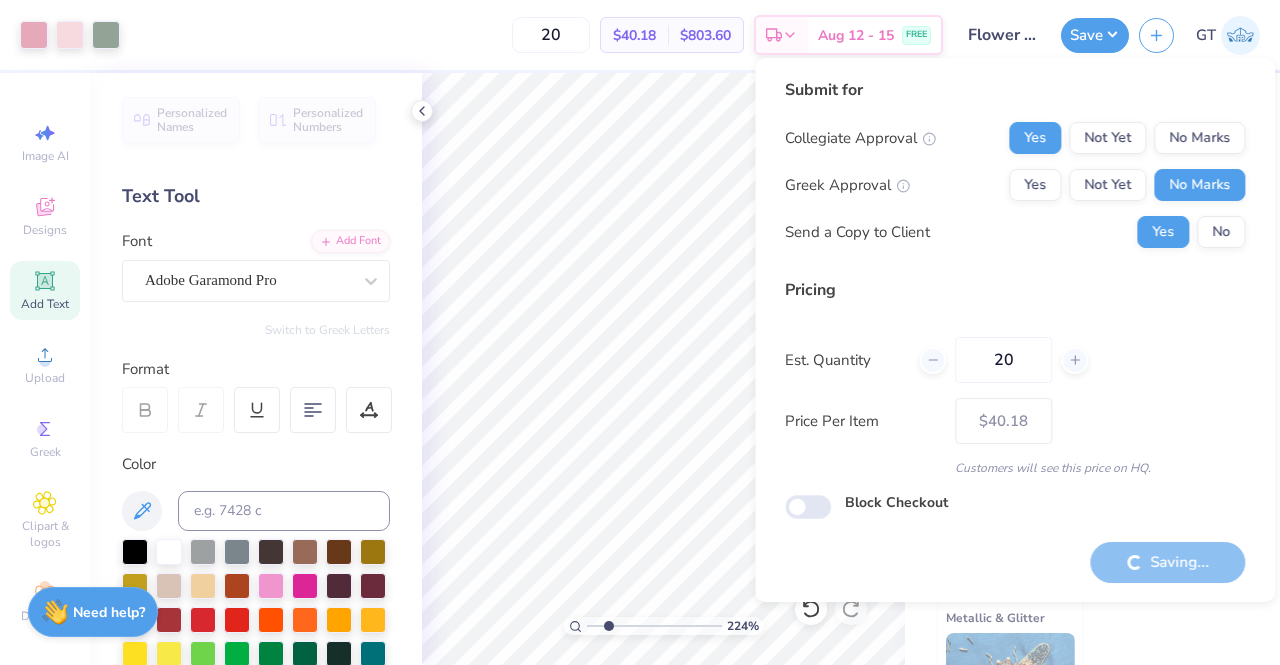 type on "2.2394847226586" 